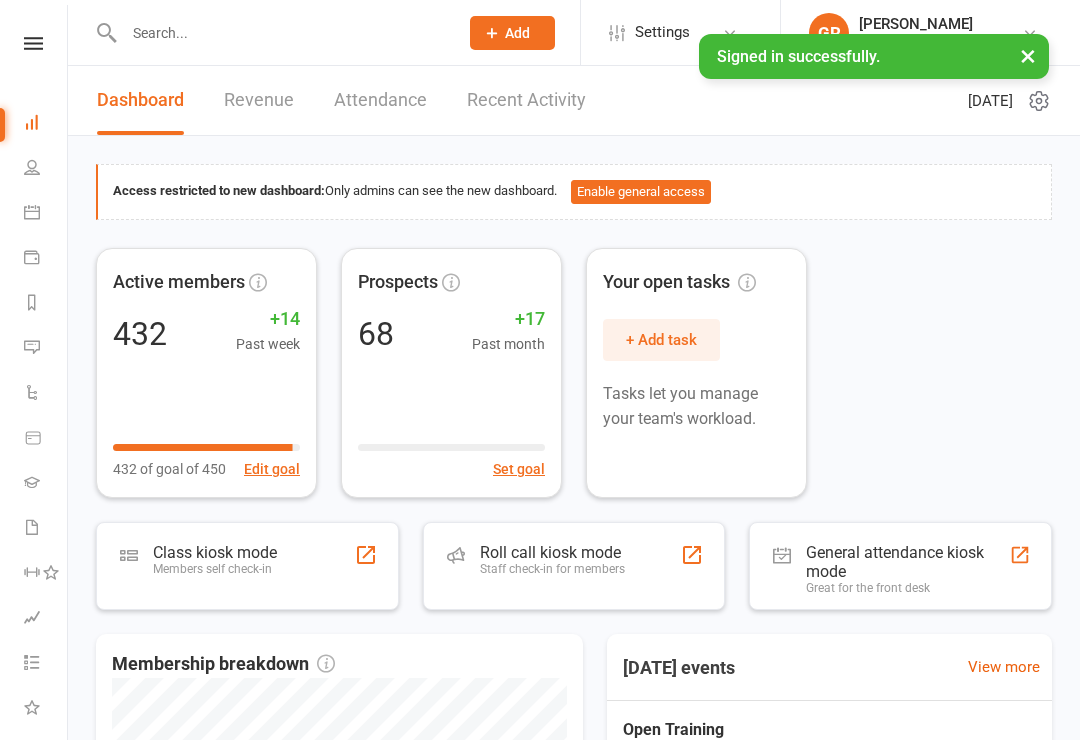 scroll, scrollTop: 0, scrollLeft: 0, axis: both 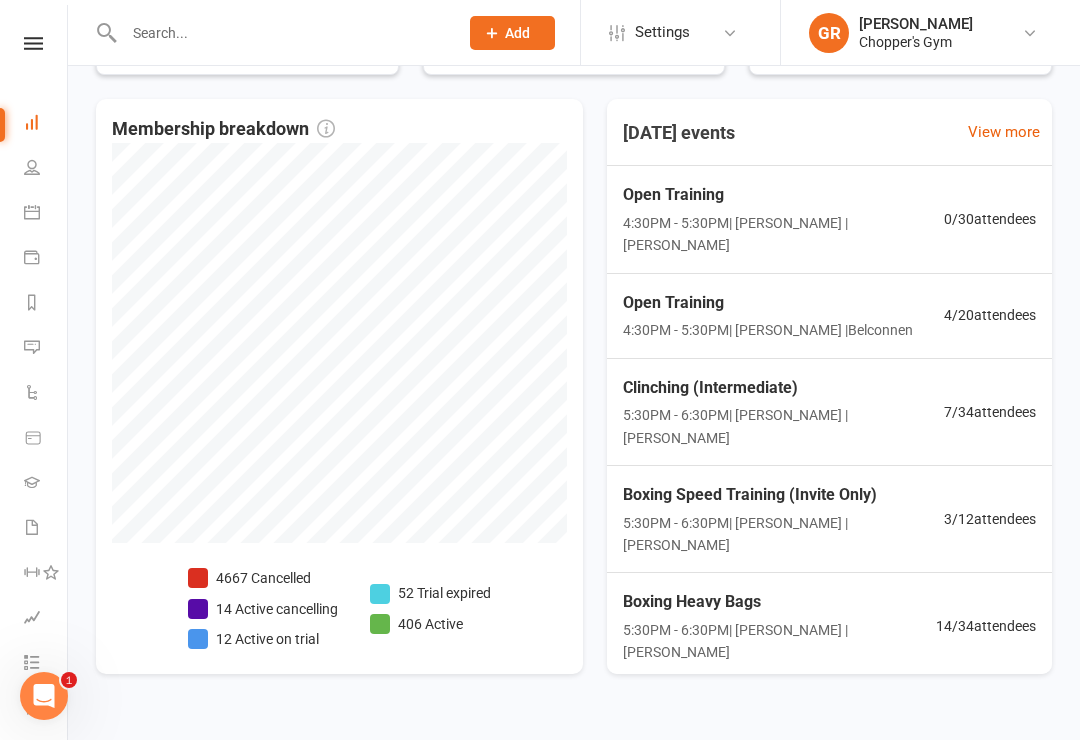 click on "People" at bounding box center [46, 169] 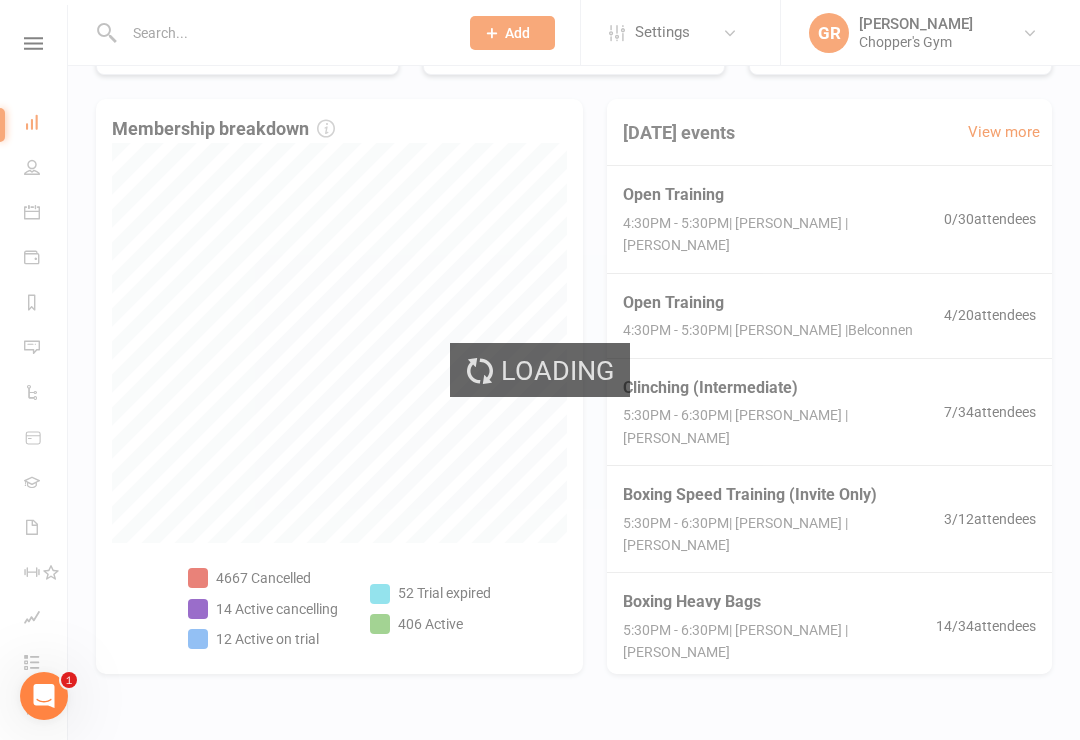 select on "100" 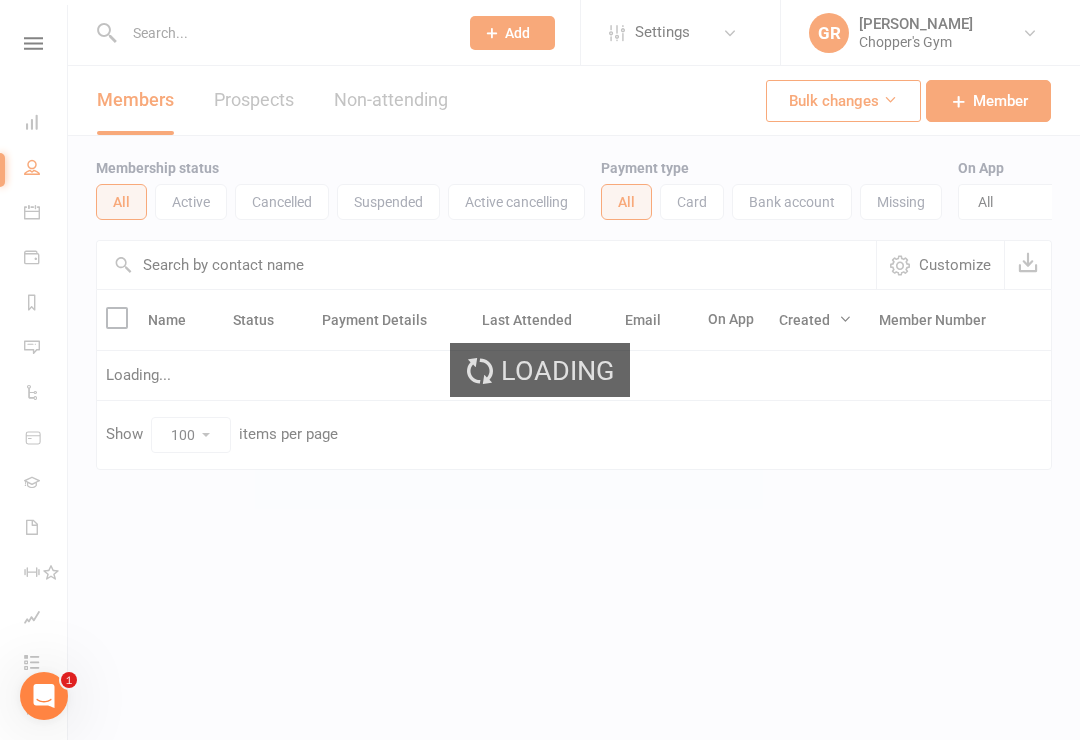 scroll, scrollTop: 0, scrollLeft: 0, axis: both 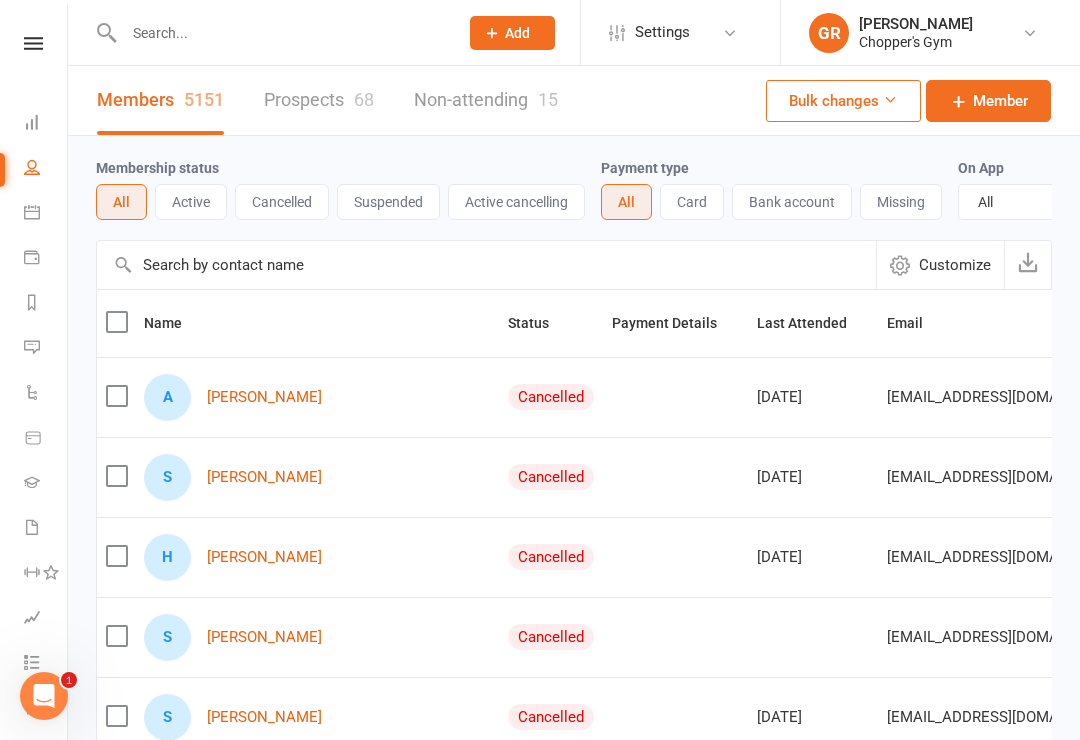 click at bounding box center (32, 212) 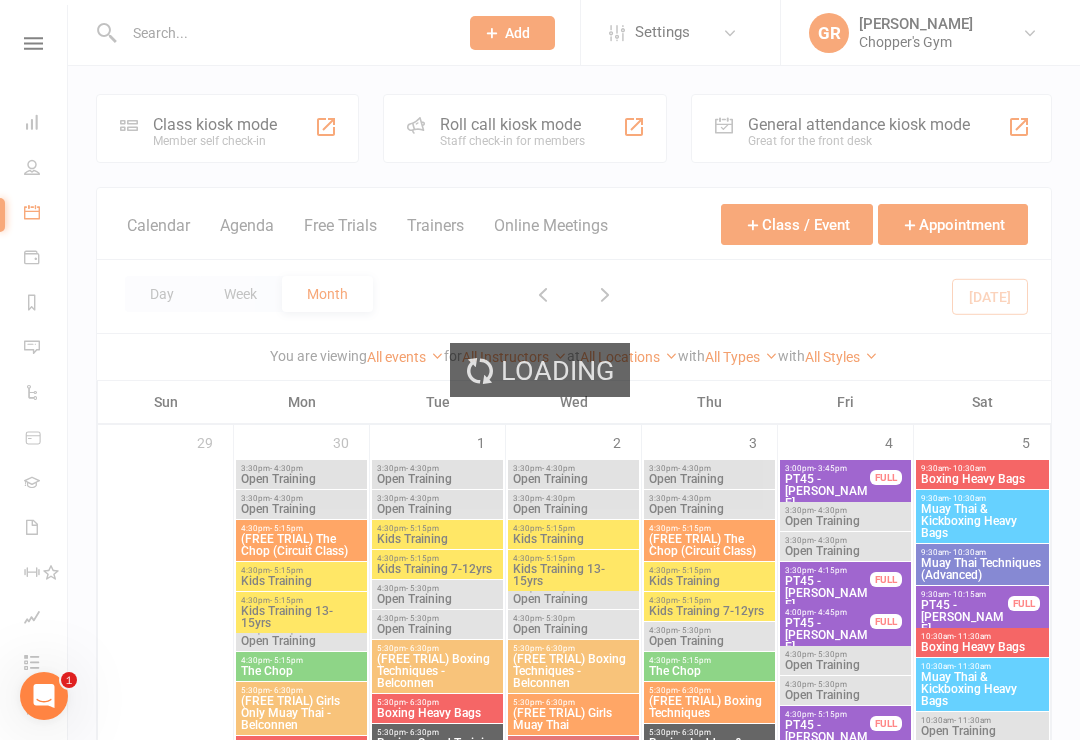 click at bounding box center (281, 33) 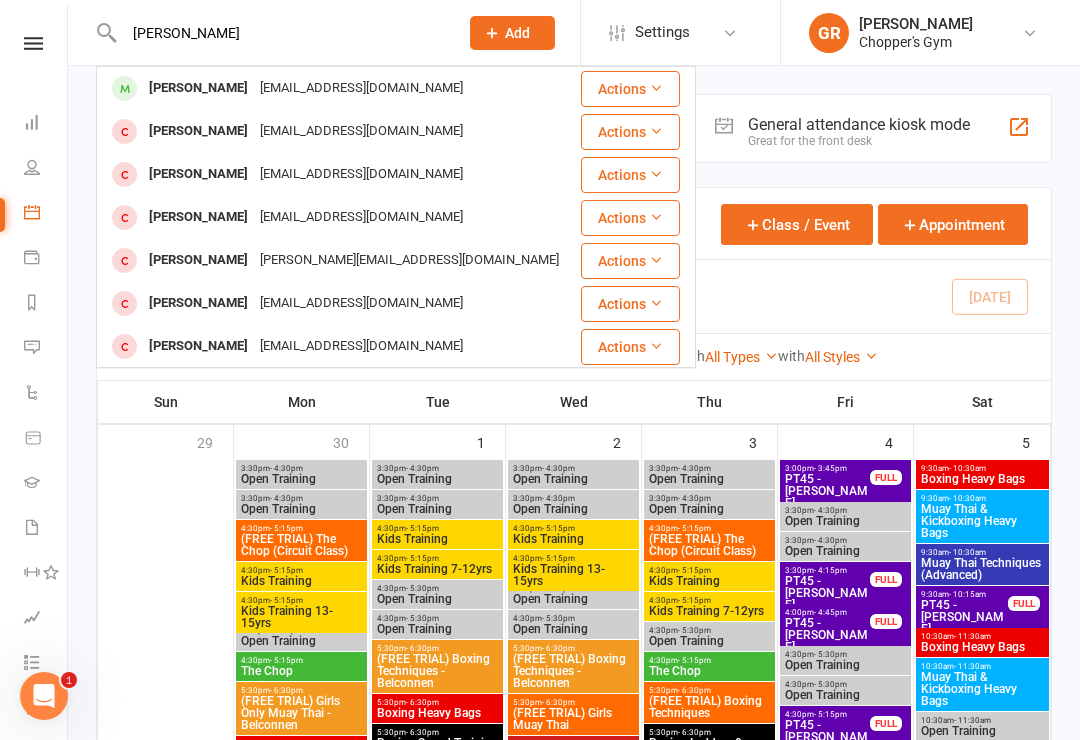 type on "[PERSON_NAME]" 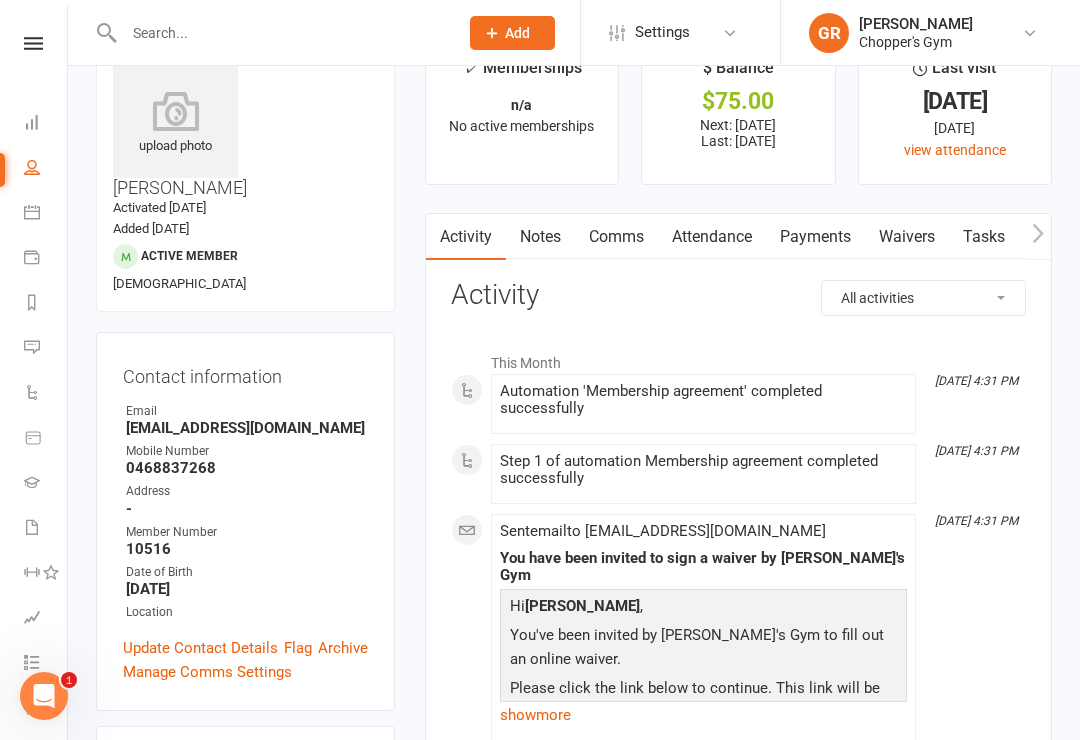 click on "Attendance" at bounding box center [712, 237] 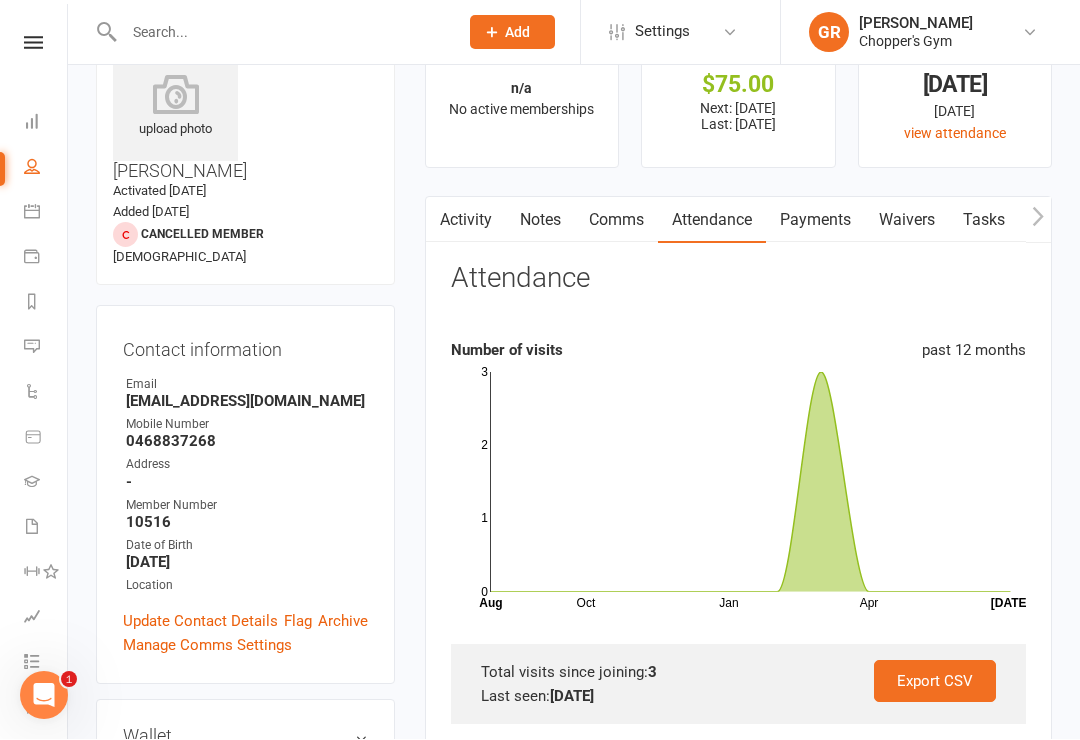 click on "Payments" at bounding box center (815, 221) 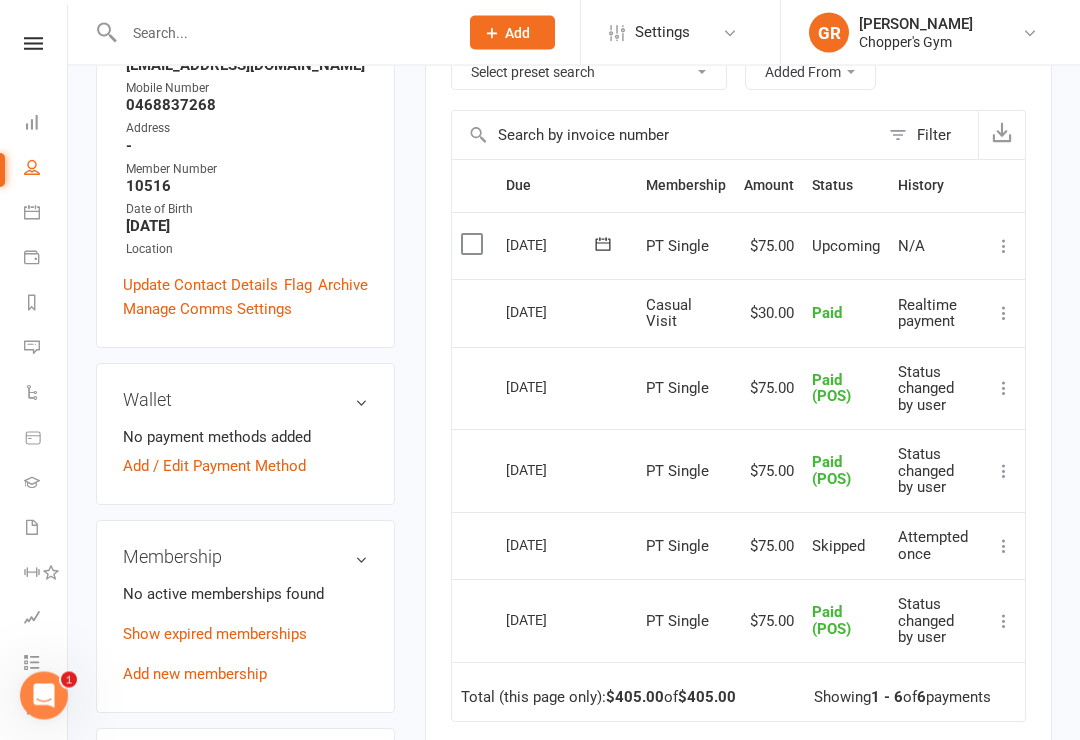 scroll, scrollTop: 411, scrollLeft: 0, axis: vertical 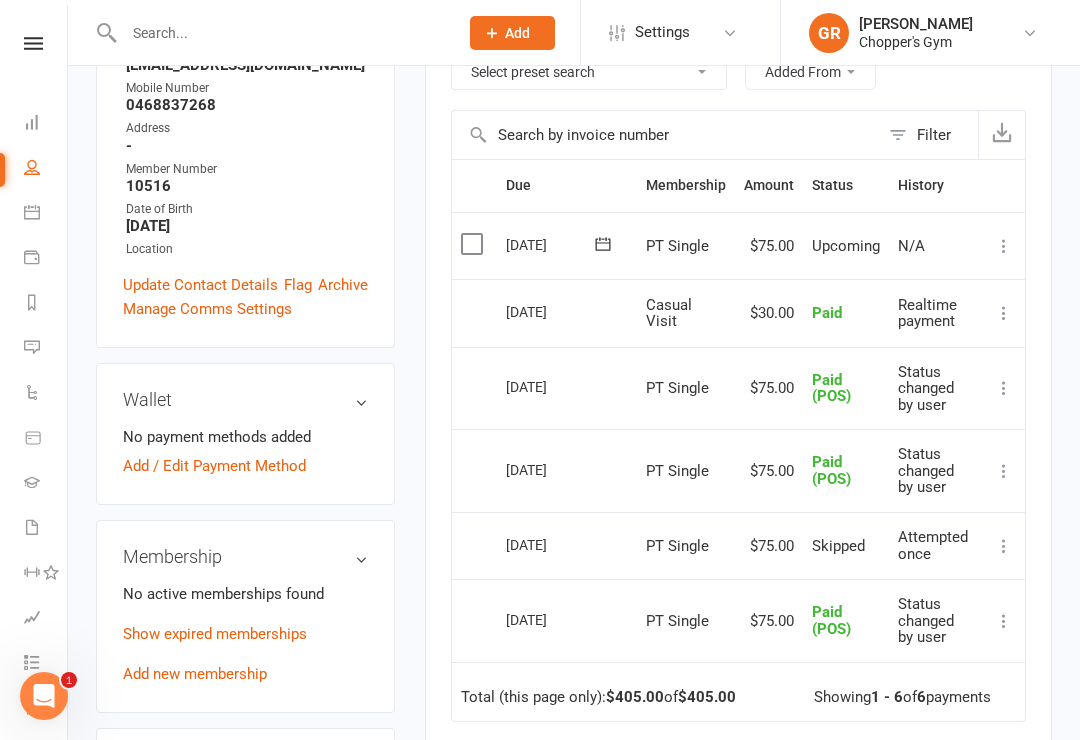 click at bounding box center (474, 244) 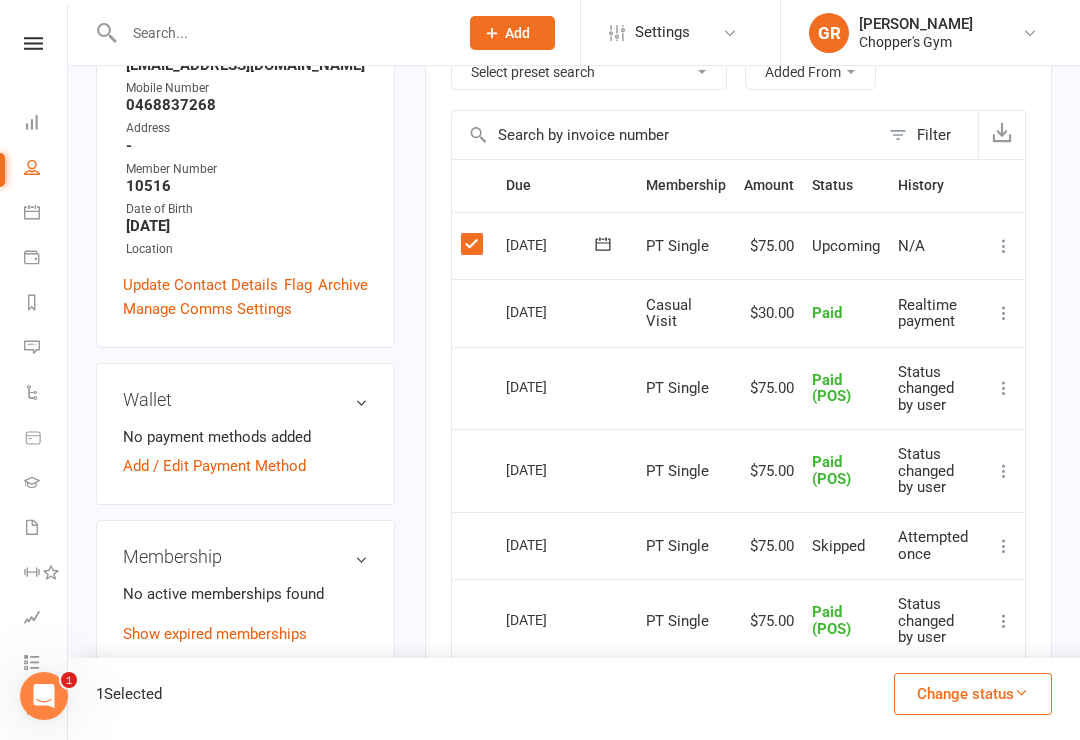 click on "Change status" at bounding box center (973, 694) 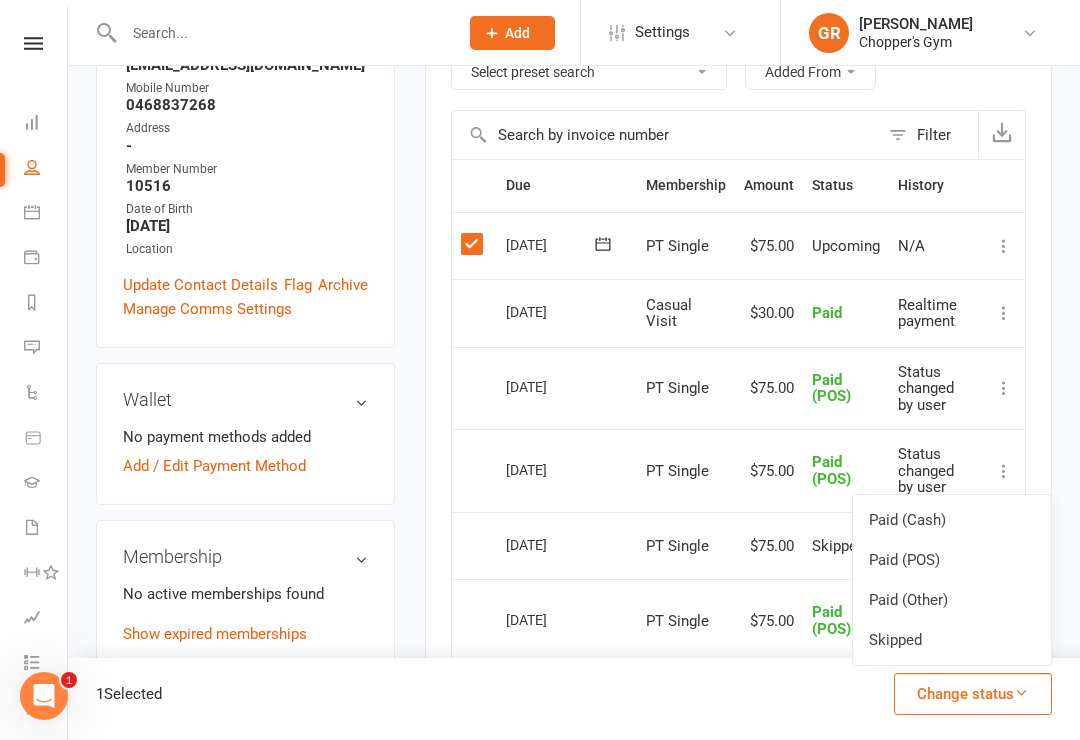 click on "Paid (POS)" at bounding box center [952, 560] 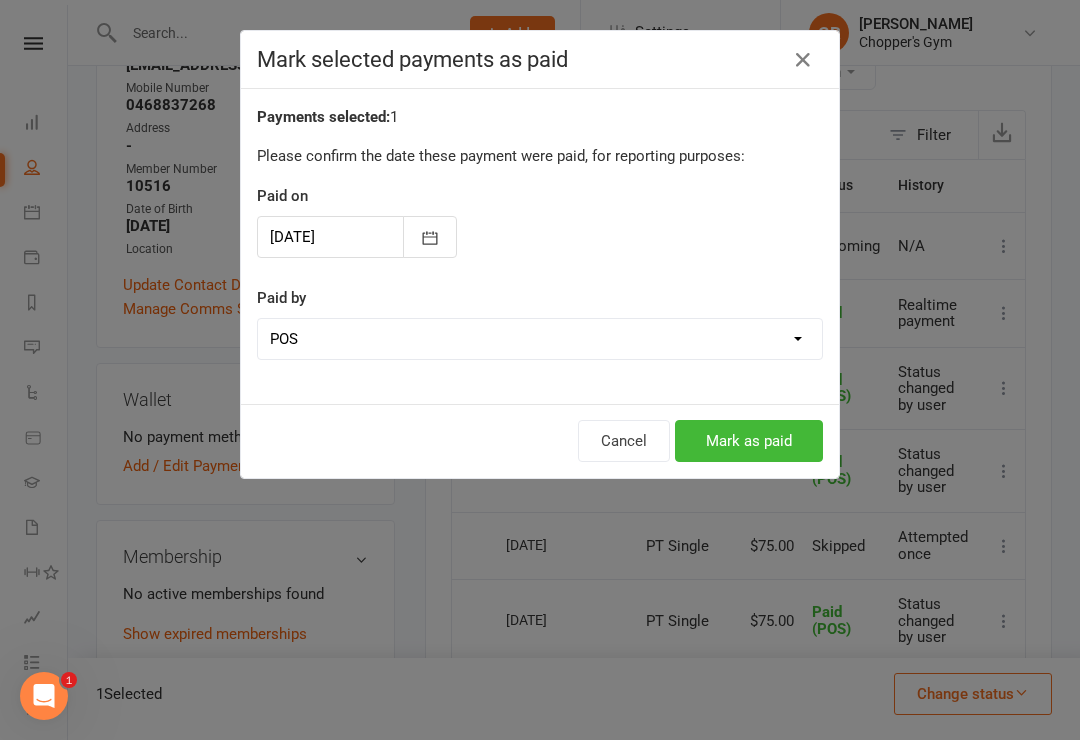 click on "Mark as paid" at bounding box center (749, 441) 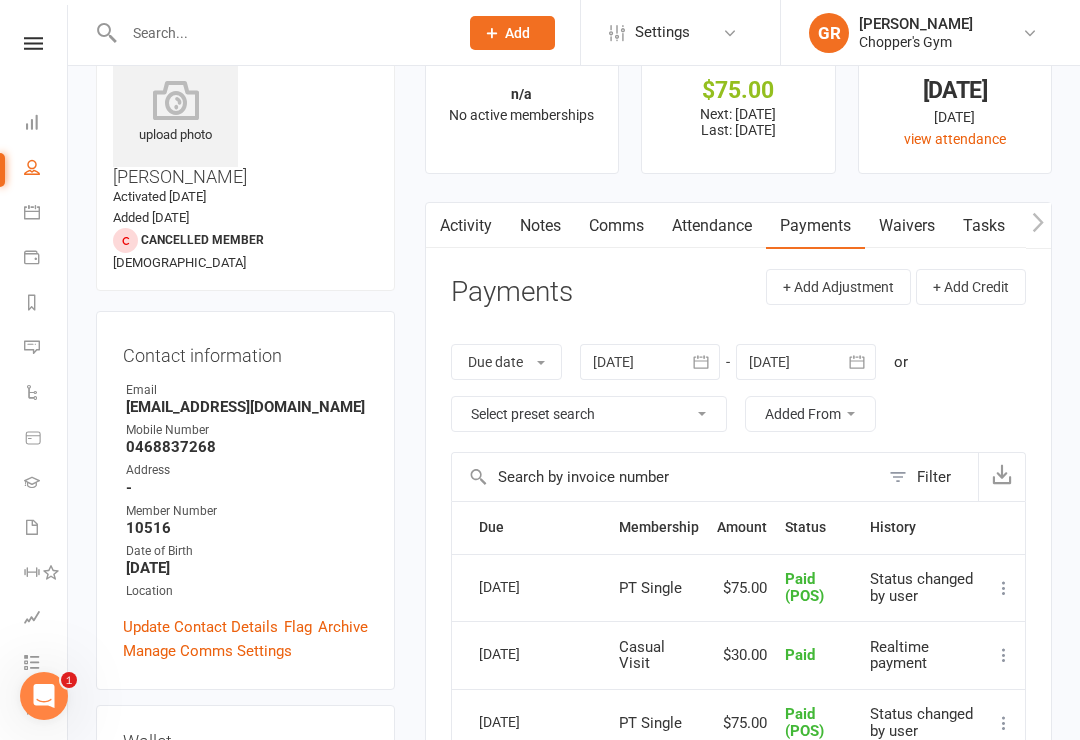 scroll, scrollTop: 0, scrollLeft: 0, axis: both 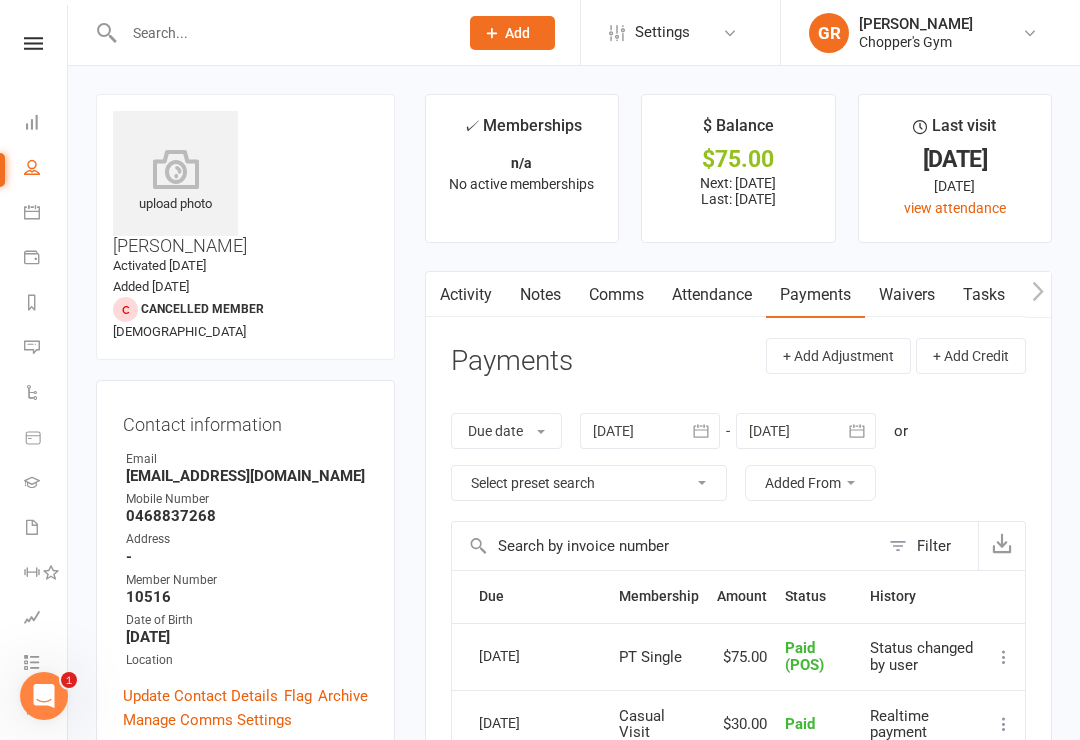 click at bounding box center [281, 33] 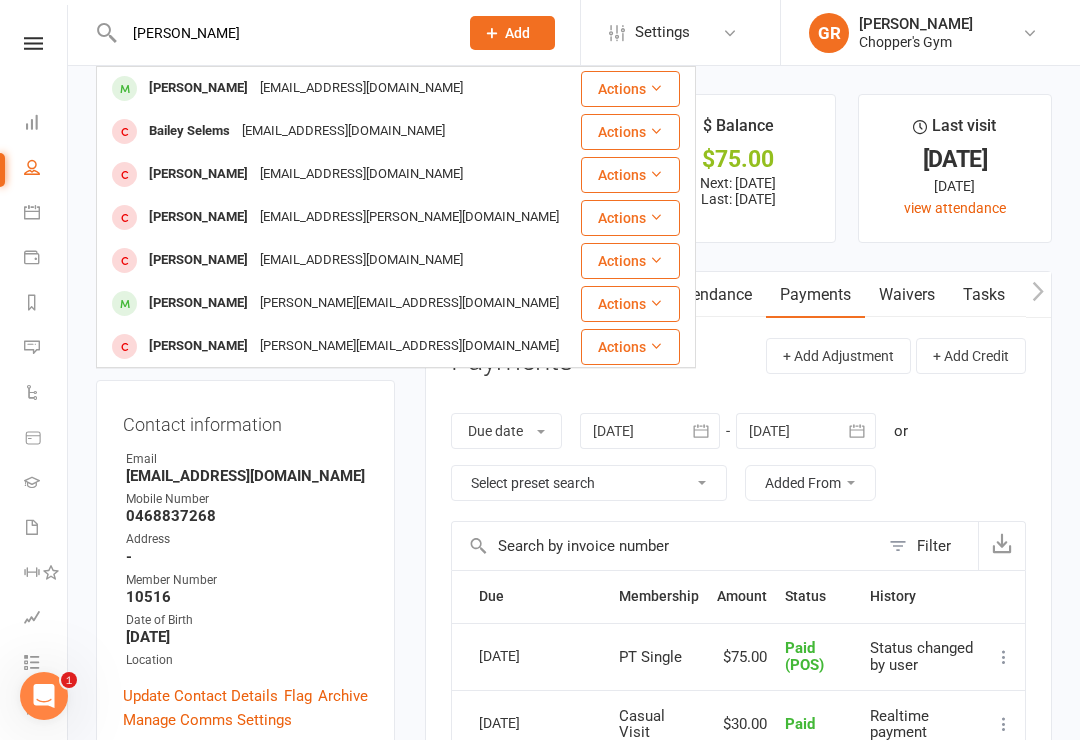 type on "[PERSON_NAME]" 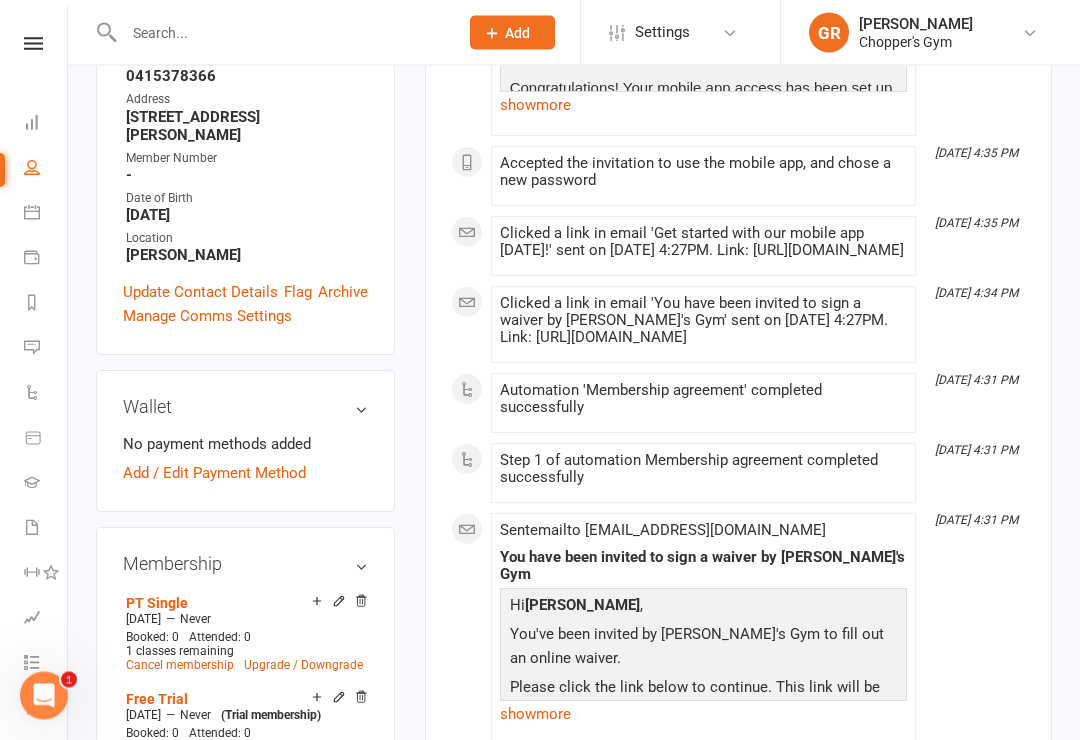 scroll, scrollTop: 511, scrollLeft: 0, axis: vertical 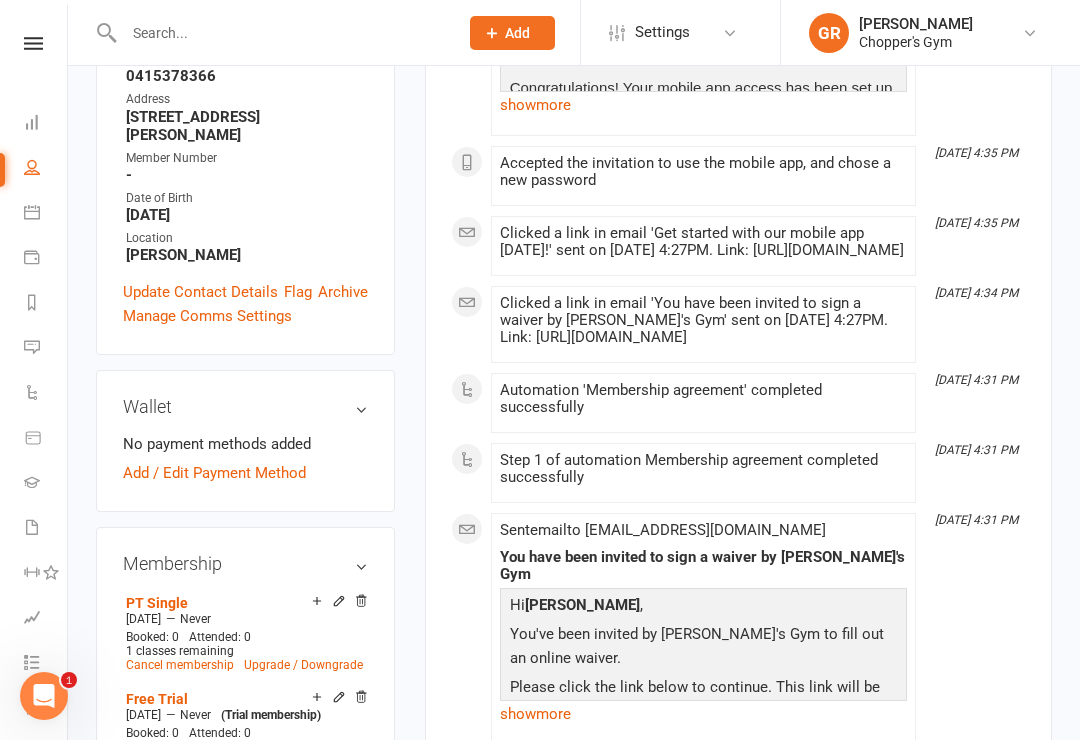 click 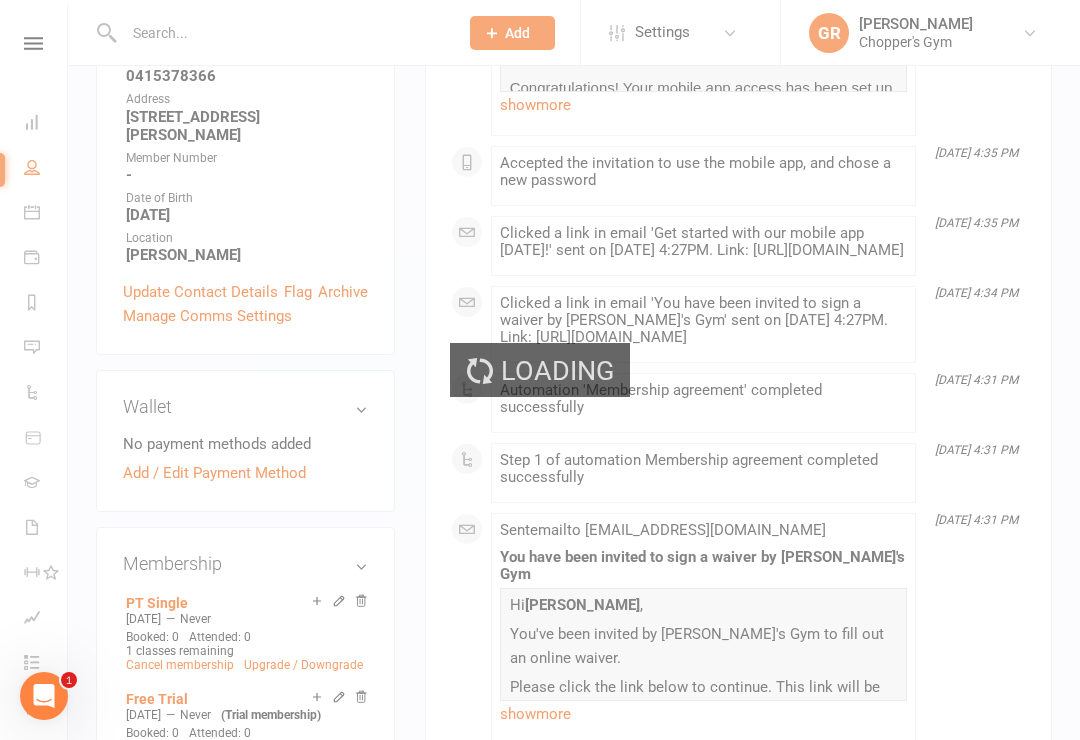scroll, scrollTop: 542, scrollLeft: 0, axis: vertical 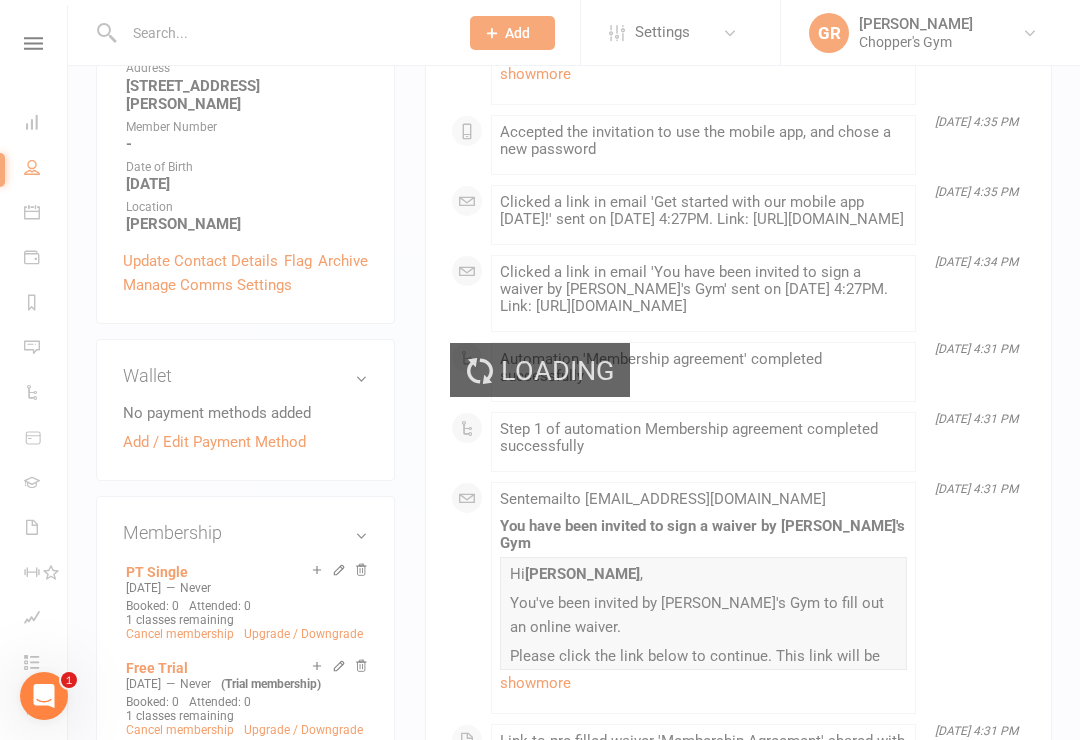 click on "Activity Notes Comms Attendance Payments Waivers Tasks Automations Gradings / Promotions Mobile App Credit balance
All activities Bookings / Attendances Communications Notes Failed SMSes Gradings Members Memberships Mobile App POS Sales Payments Credit Vouchers Prospects Reports Automations Tasks Waivers Workouts Kiosk Mode Consent Assessments Contact Flags Family Relationships Activity This Month [DATE] 4:35 PM   Sent  email  to   [EMAIL_ADDRESS][DOMAIN_NAME]   Great news! You're ready to get started using our mobile app Hi [PERSON_NAME],   Congratulations! Your mobile app access has been set up and is ready for use. Your mobile app username is  bsutherland42 To get started, download the app in the  iOS App Store  or  Google Play Store  [DATE]!   [PERSON_NAME]'s Gym show  more [DATE] 4:35 PM Accepted the invitation to use the mobile app, and chose a new password   [DATE] 4:35 PM Clicked a link in email 'Get started with our mobile app [DATE]!' sent on [DATE] 4:27PM. Link: [URL][DOMAIN_NAME]" at bounding box center [738, 1030] 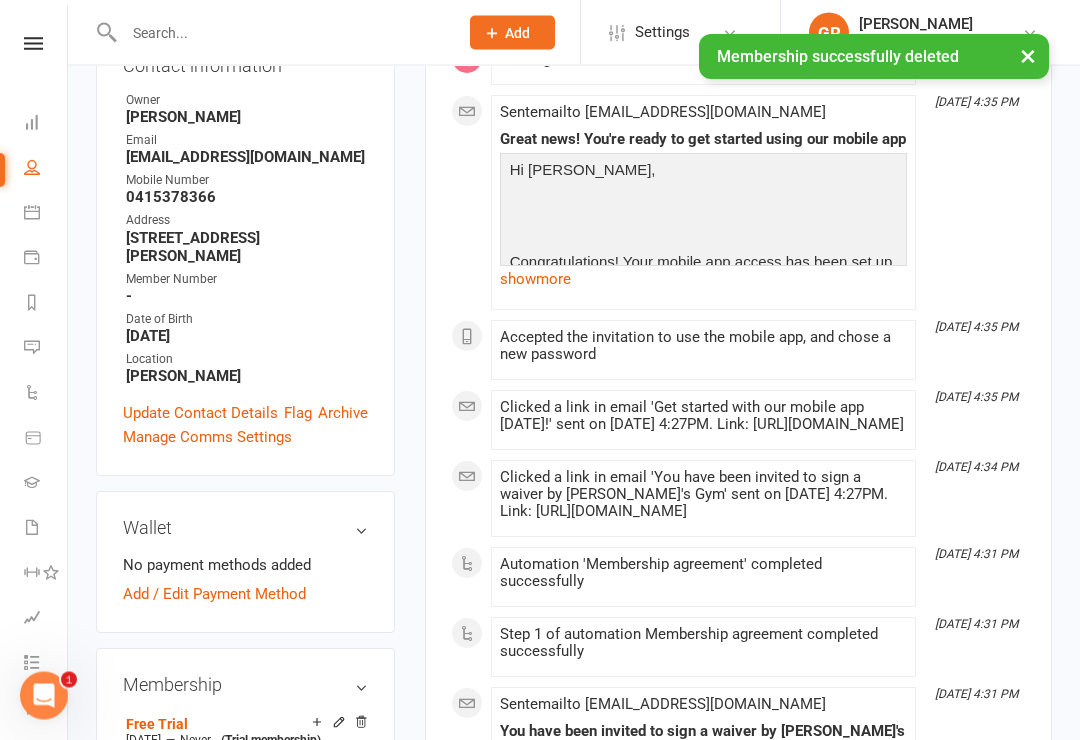 scroll, scrollTop: 0, scrollLeft: 0, axis: both 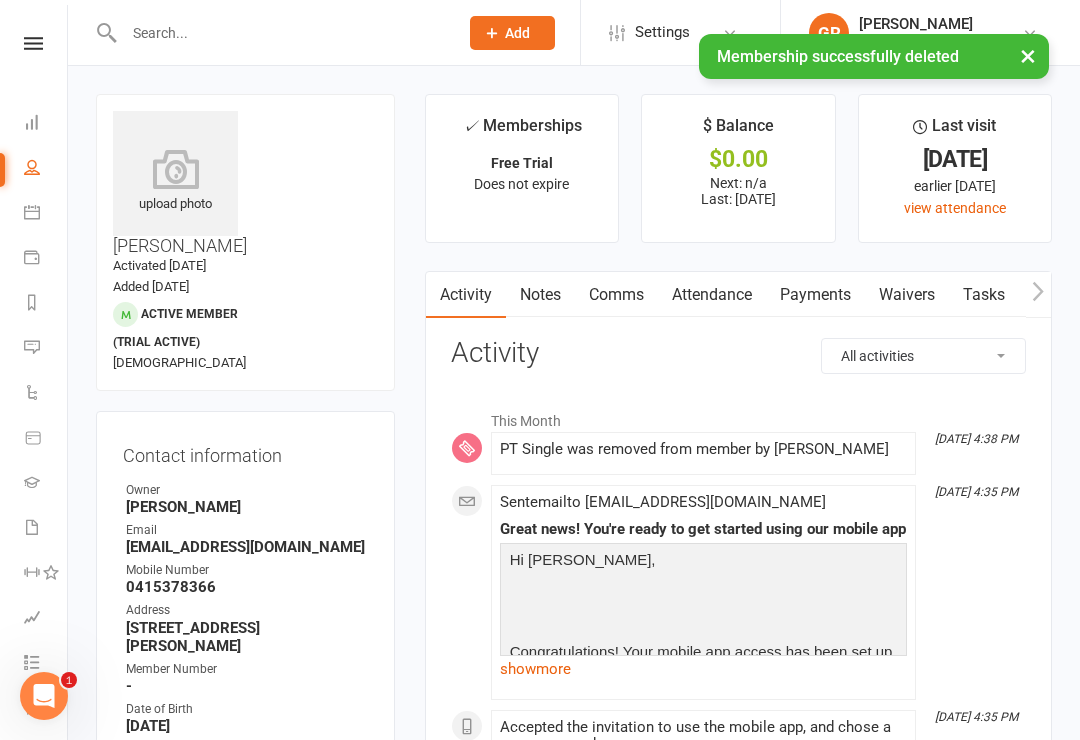 click at bounding box center [281, 33] 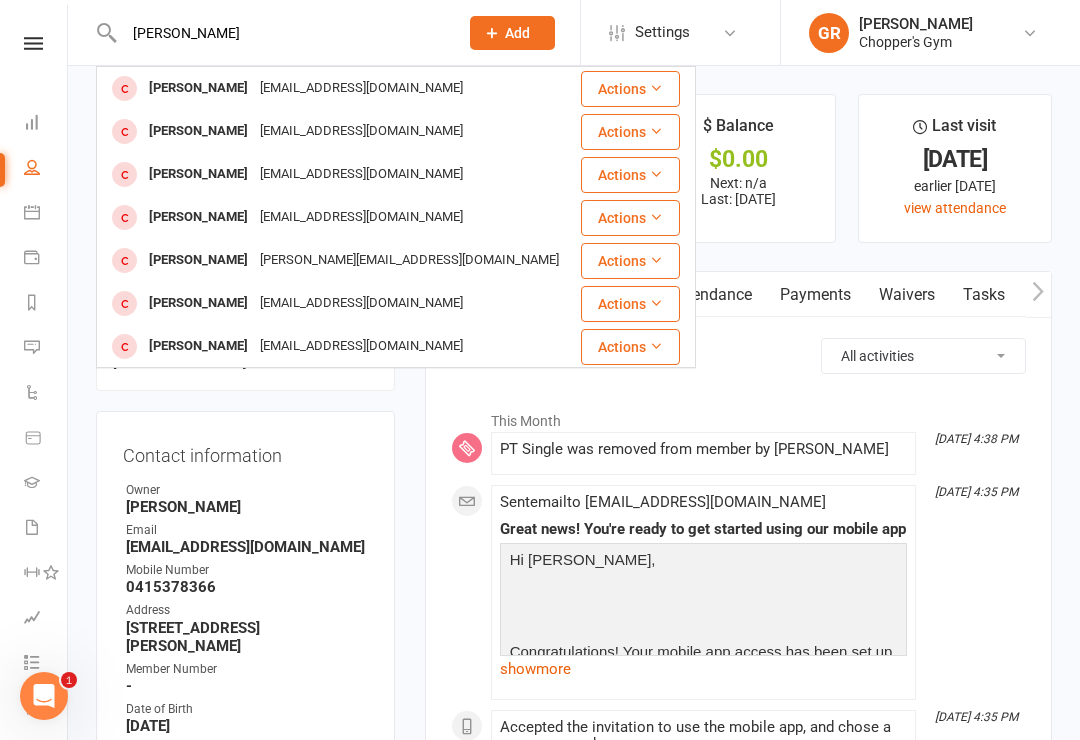 type on "[PERSON_NAME]" 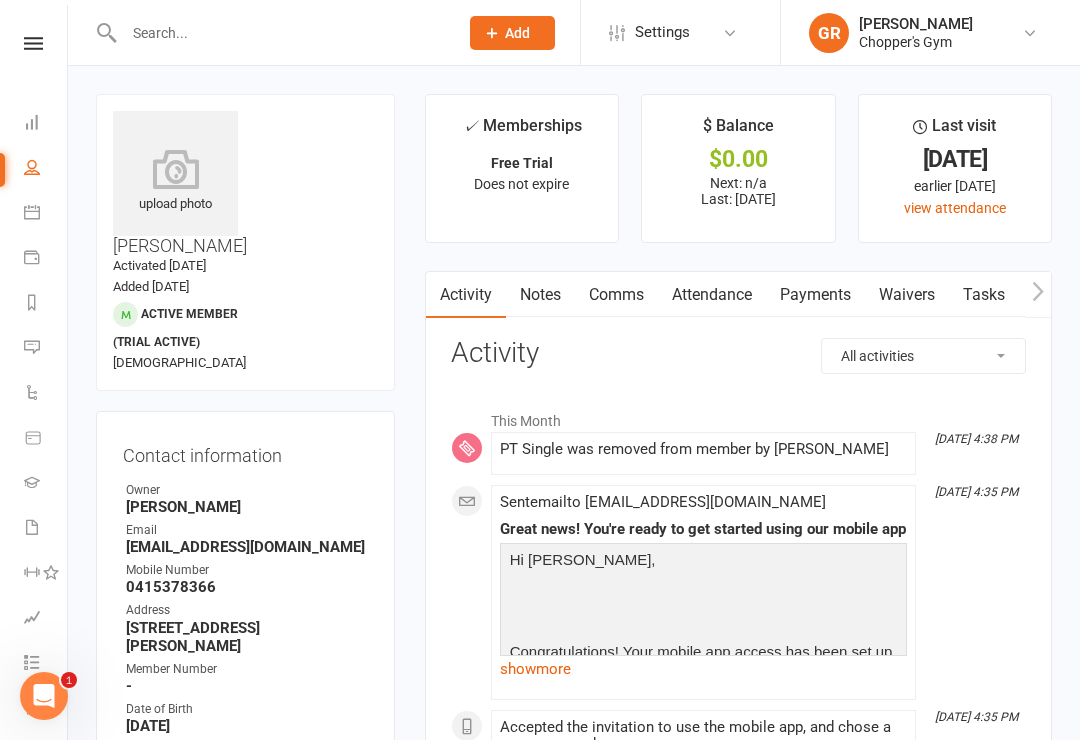 click at bounding box center [281, 33] 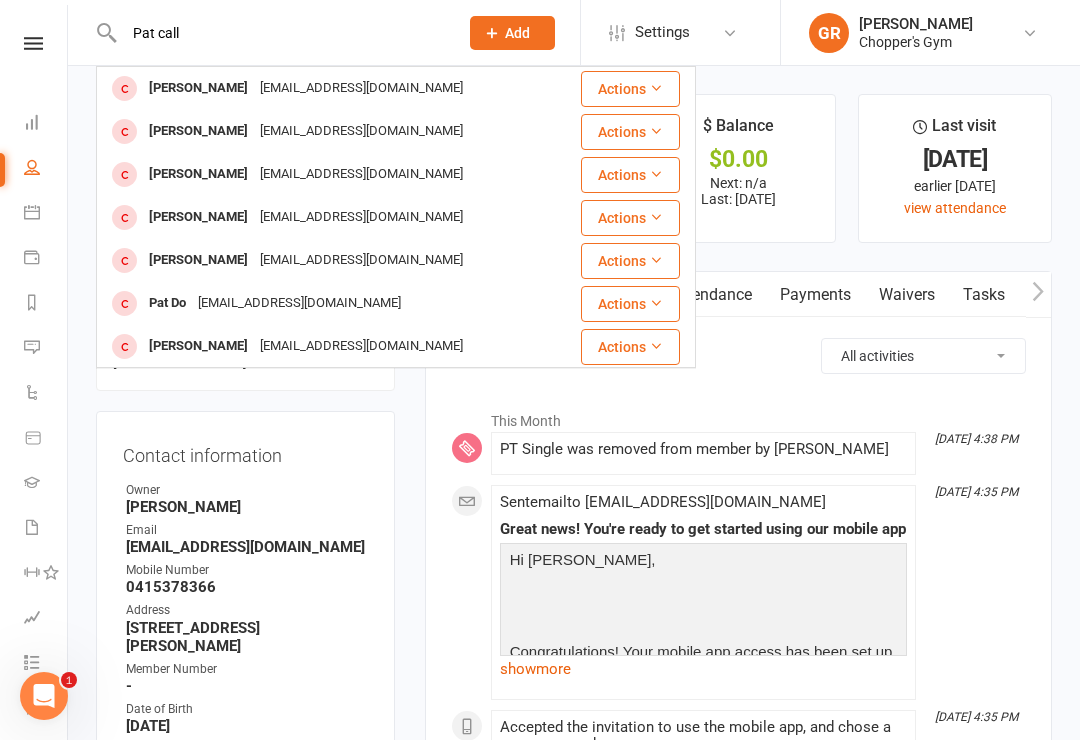 type on "Pat call" 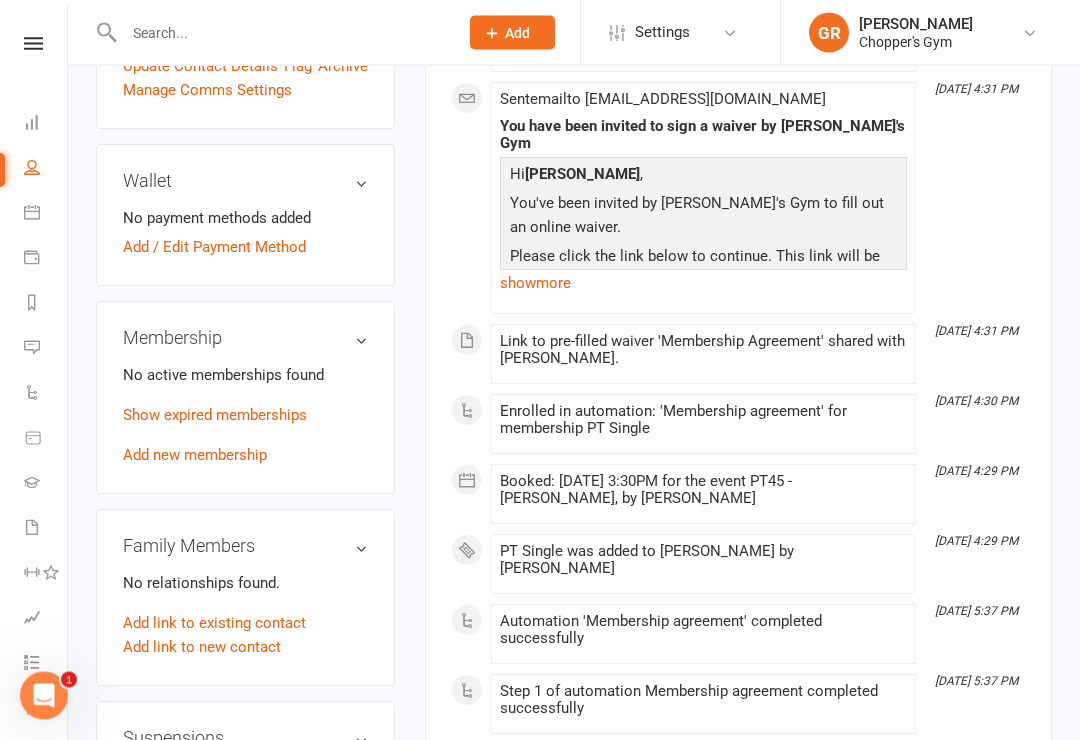 scroll, scrollTop: 641, scrollLeft: 0, axis: vertical 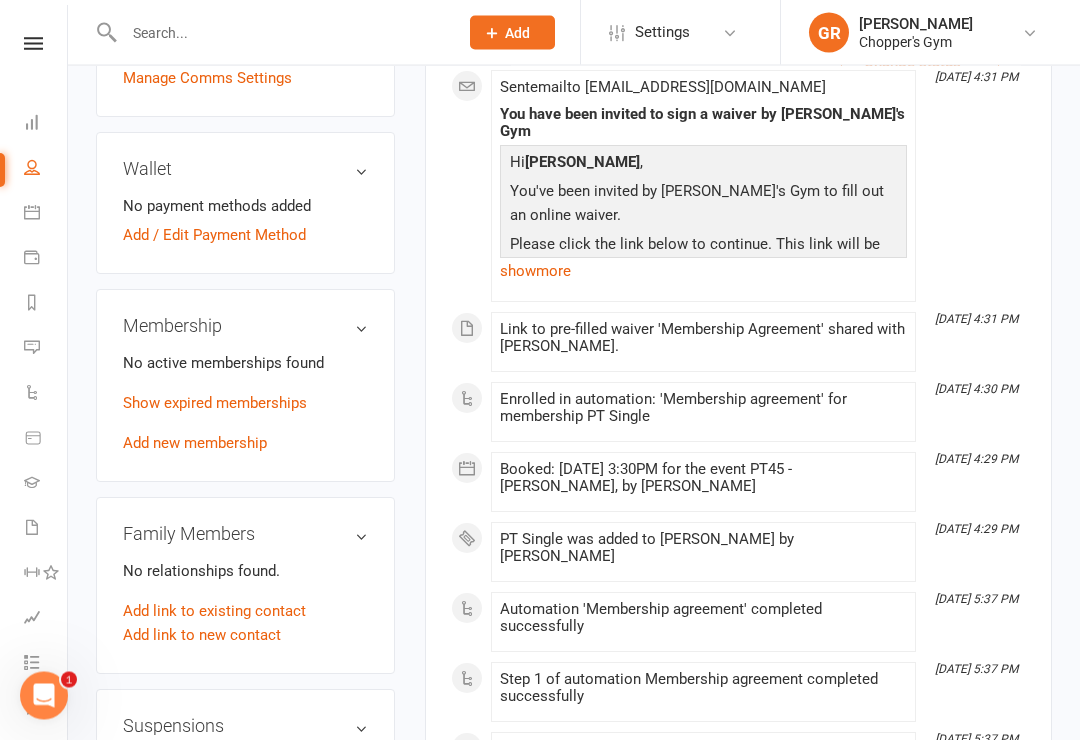 click at bounding box center (281, 33) 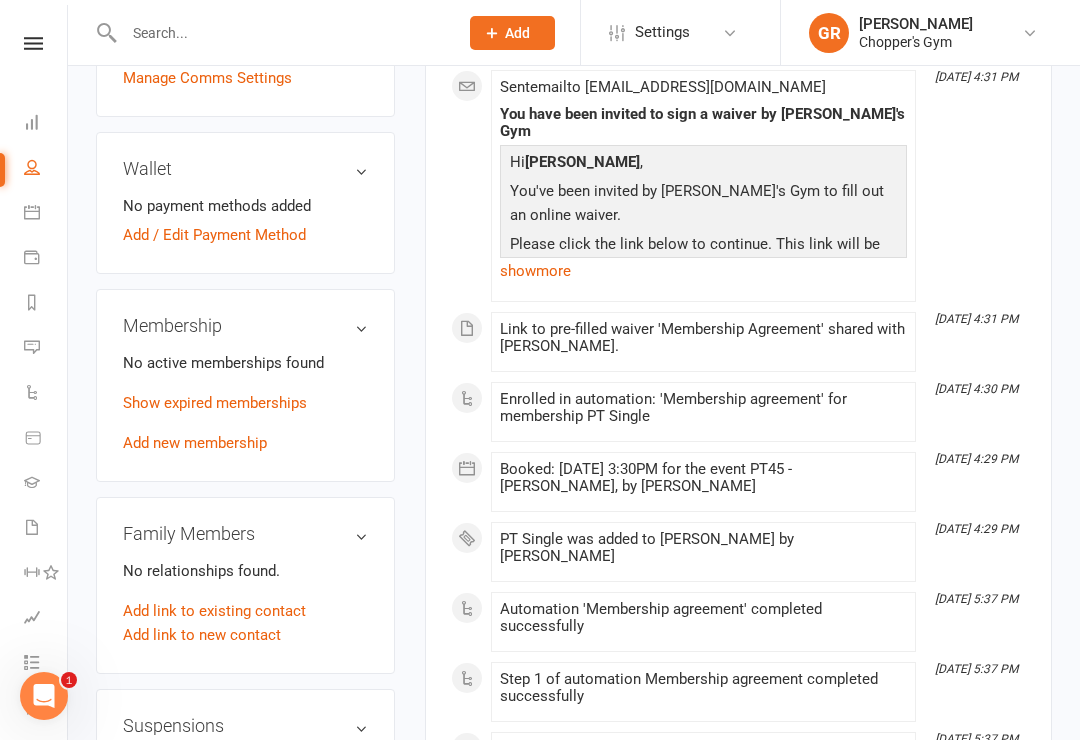 scroll, scrollTop: 641, scrollLeft: 0, axis: vertical 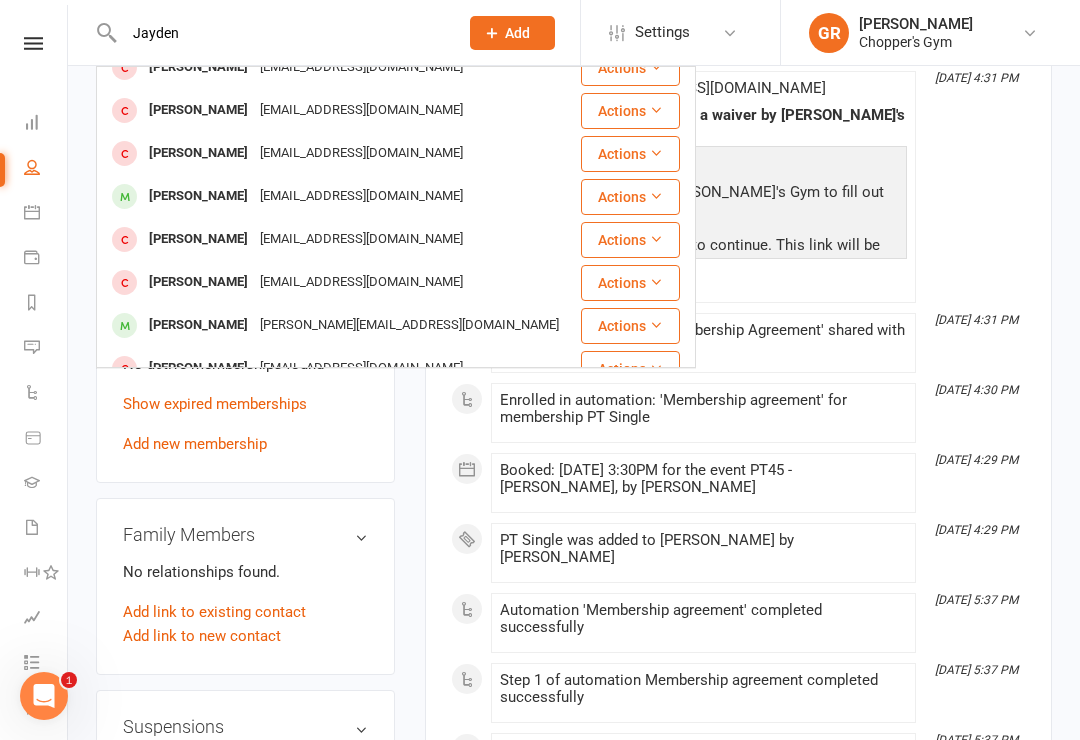 type on "Jayden" 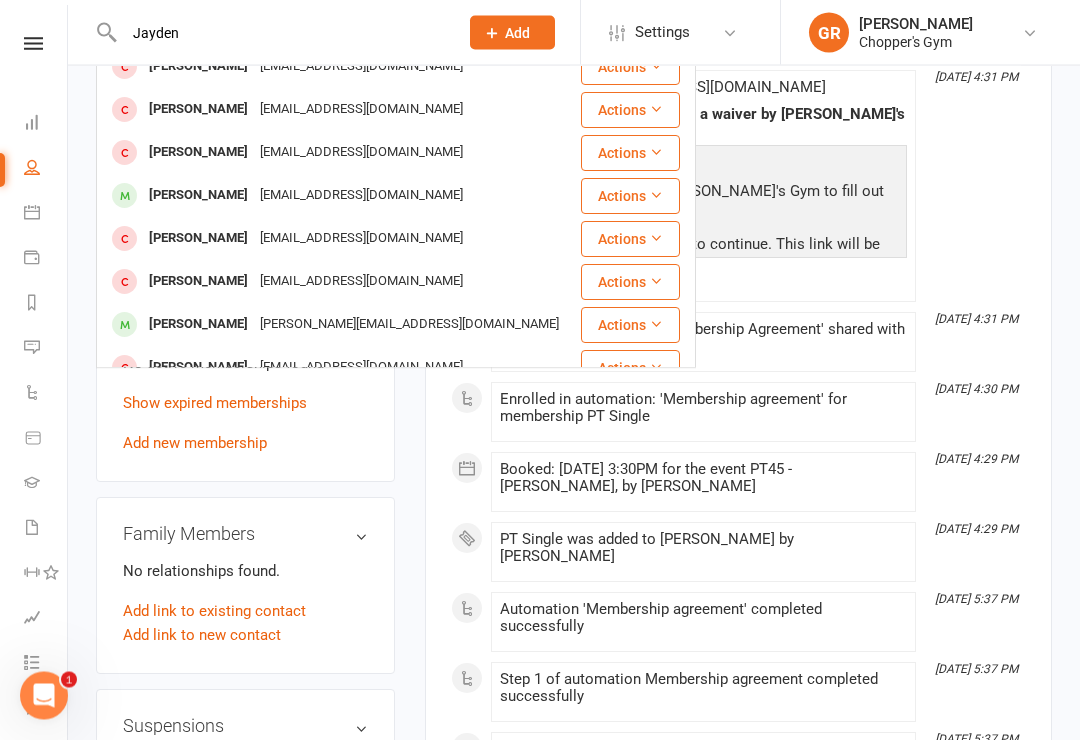 type 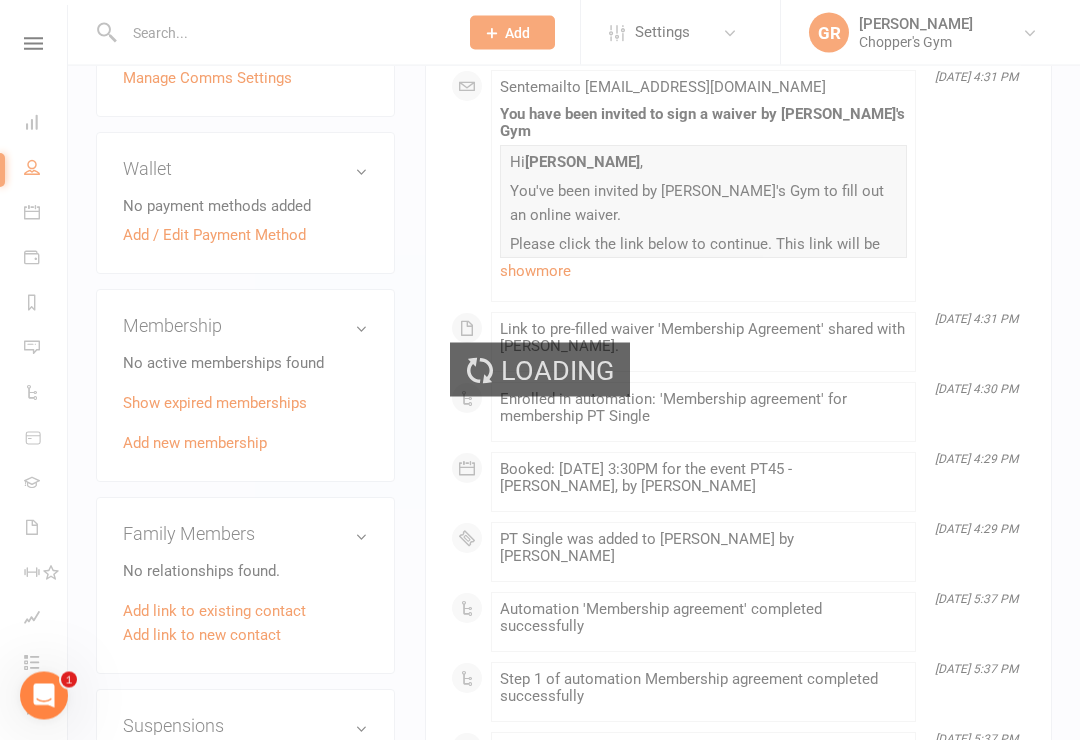 scroll, scrollTop: 642, scrollLeft: 0, axis: vertical 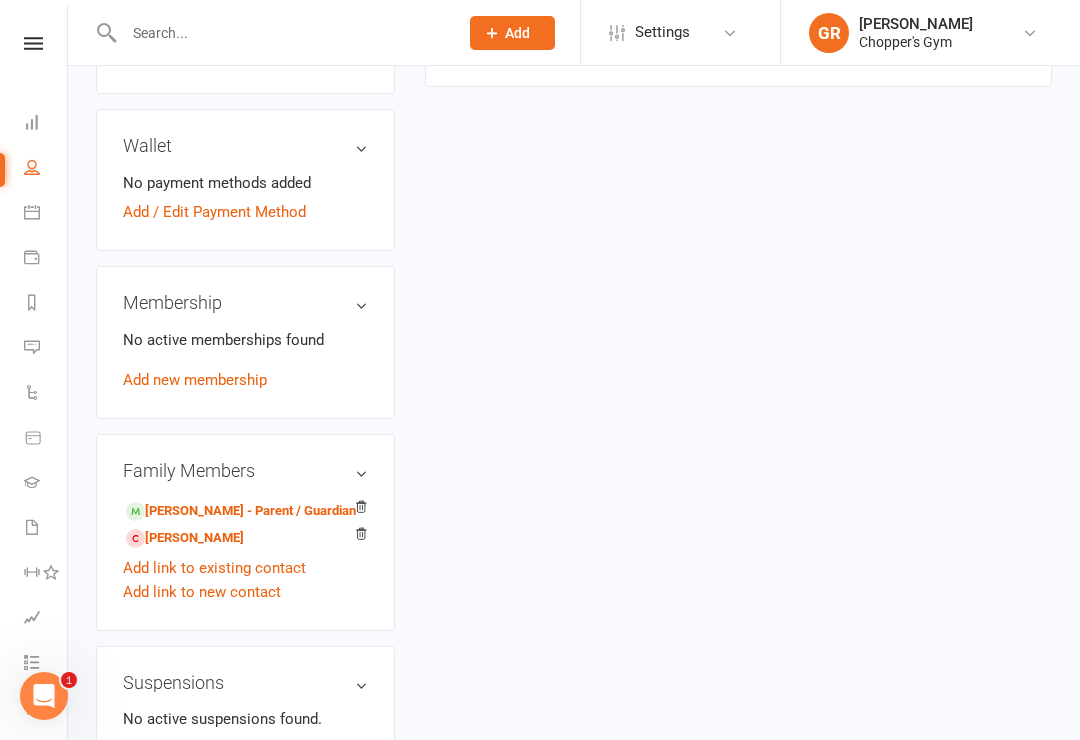 click on "[PERSON_NAME] - Parent / Guardian" at bounding box center (241, 511) 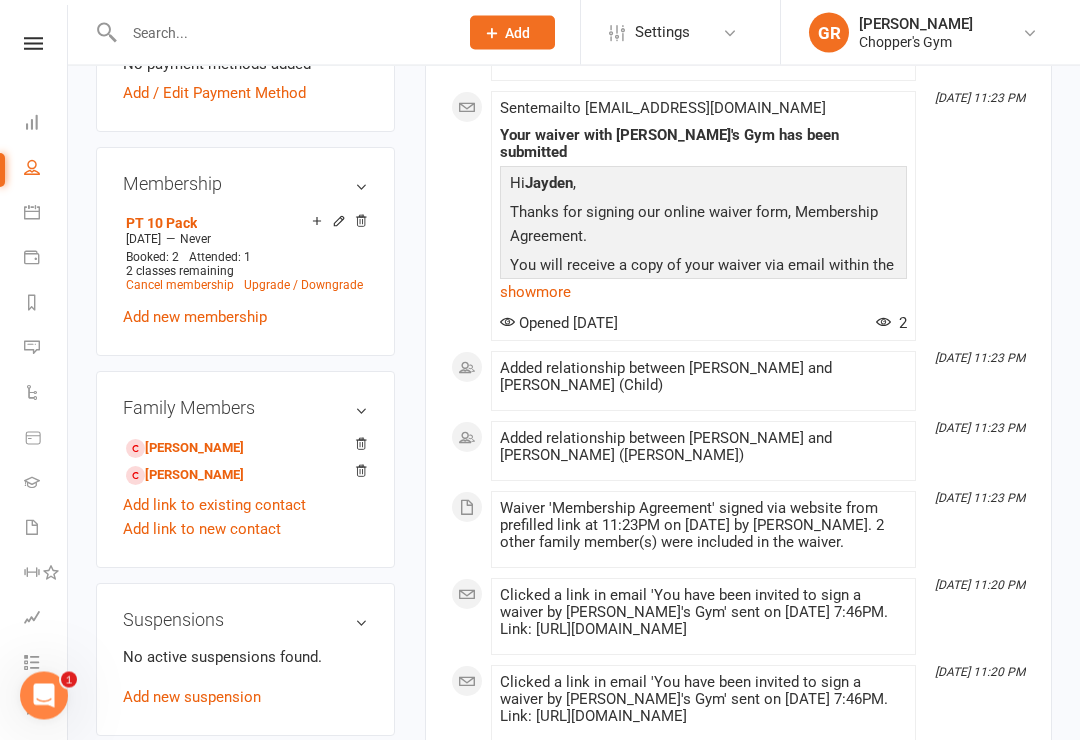 scroll, scrollTop: 794, scrollLeft: 0, axis: vertical 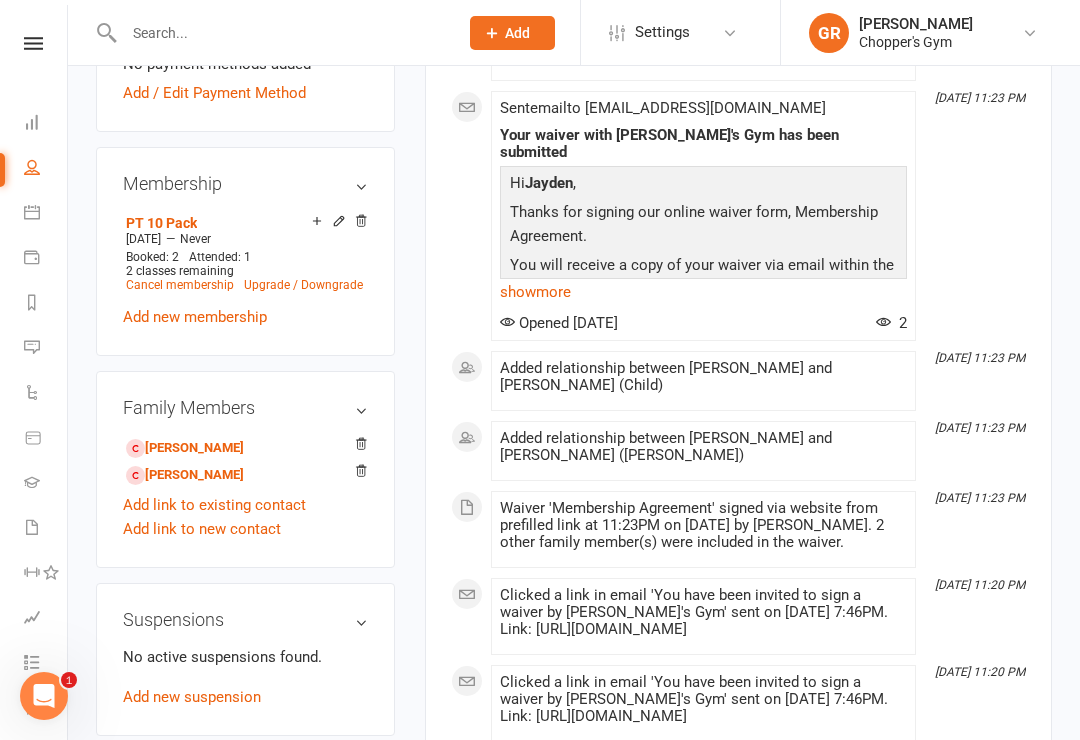 click at bounding box center [32, 257] 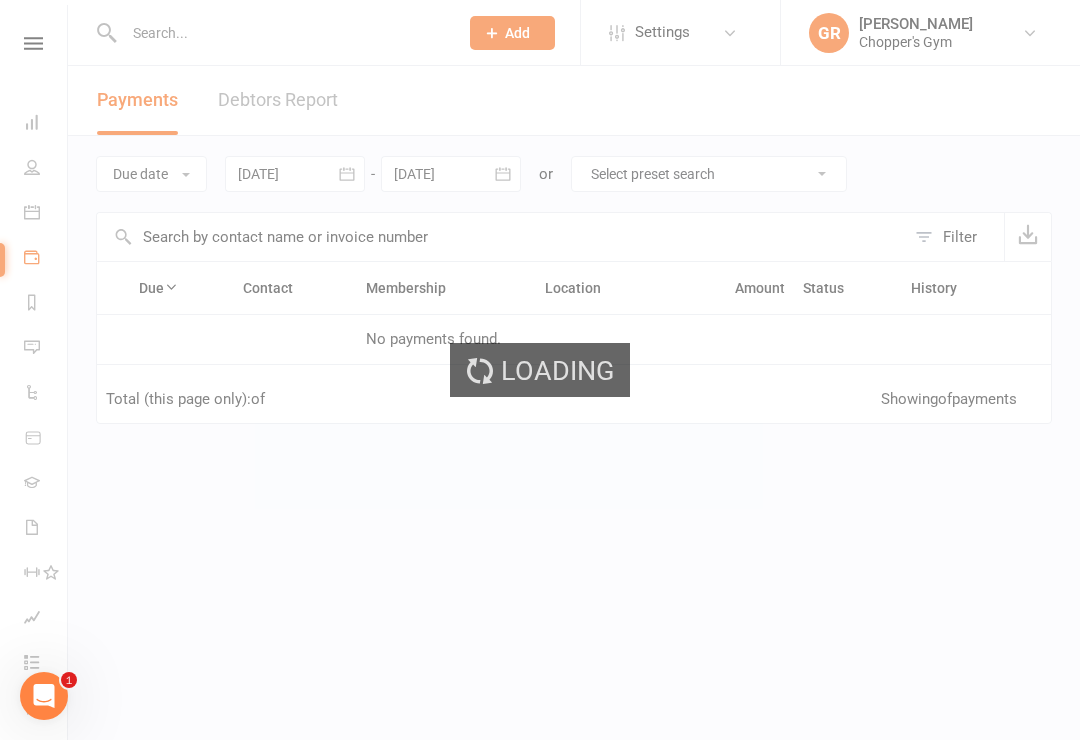 scroll, scrollTop: 0, scrollLeft: 0, axis: both 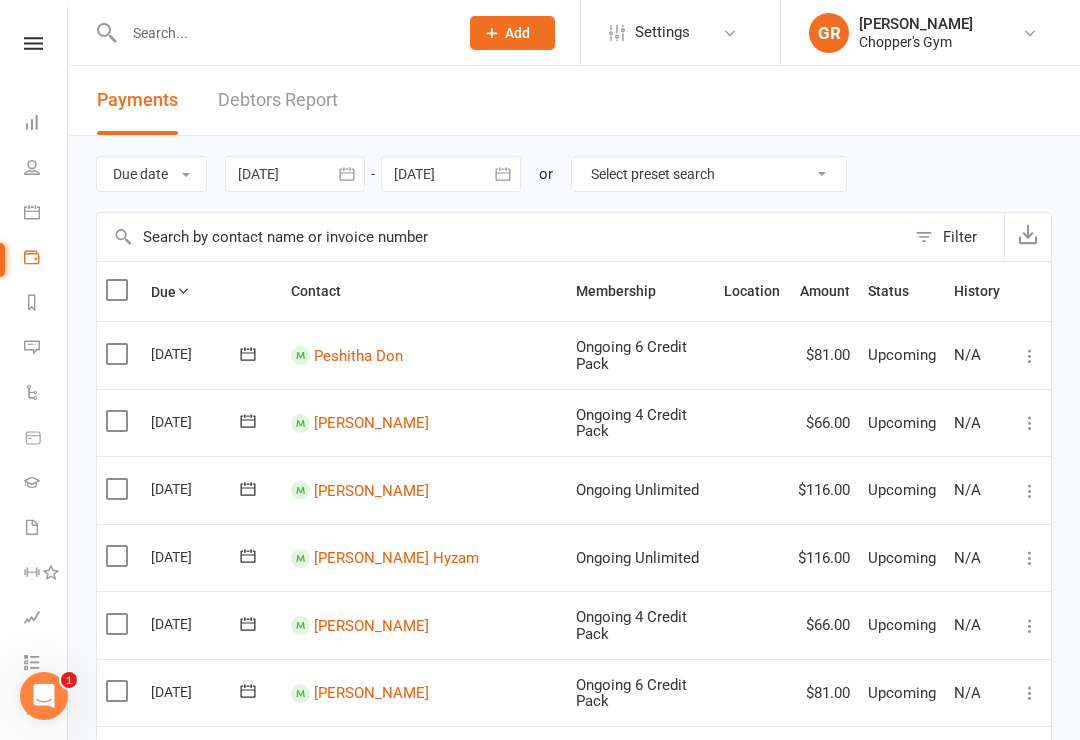 click at bounding box center [32, 212] 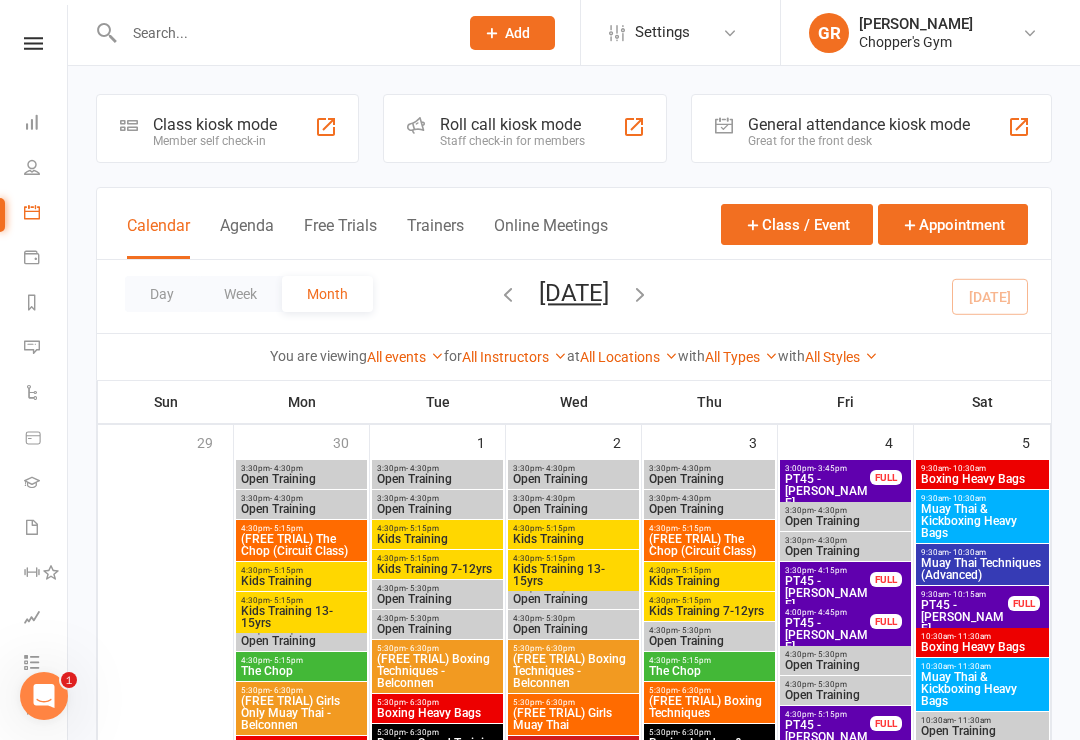 click on "Calendar" at bounding box center [158, 237] 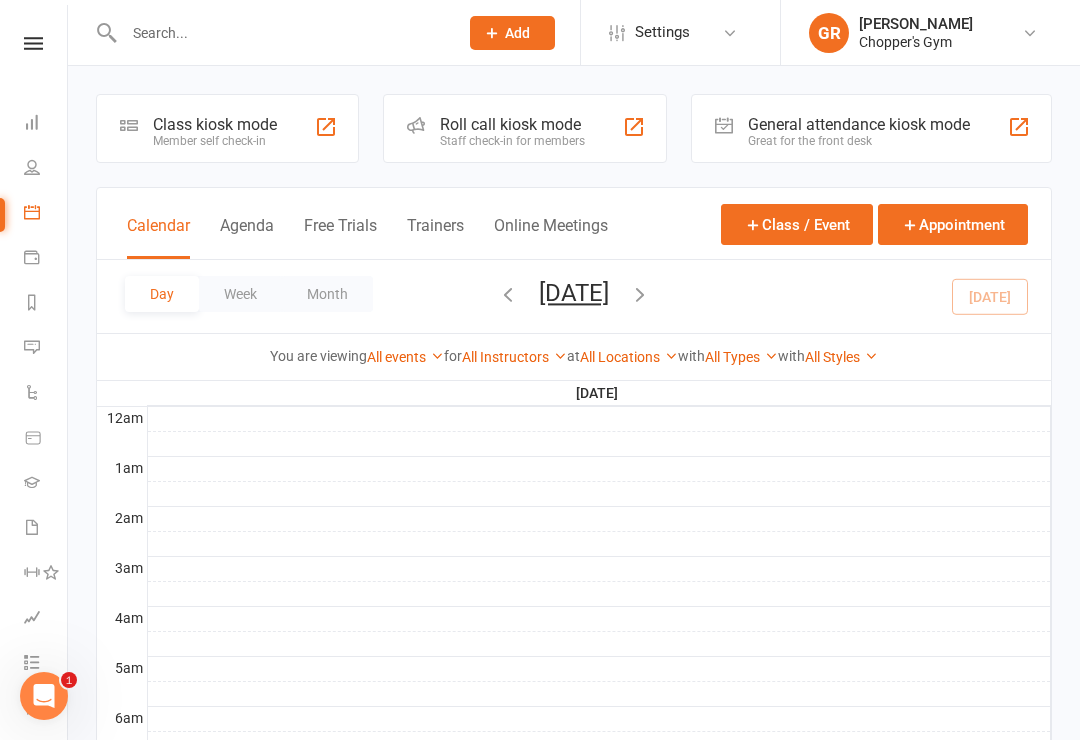 scroll, scrollTop: 0, scrollLeft: 0, axis: both 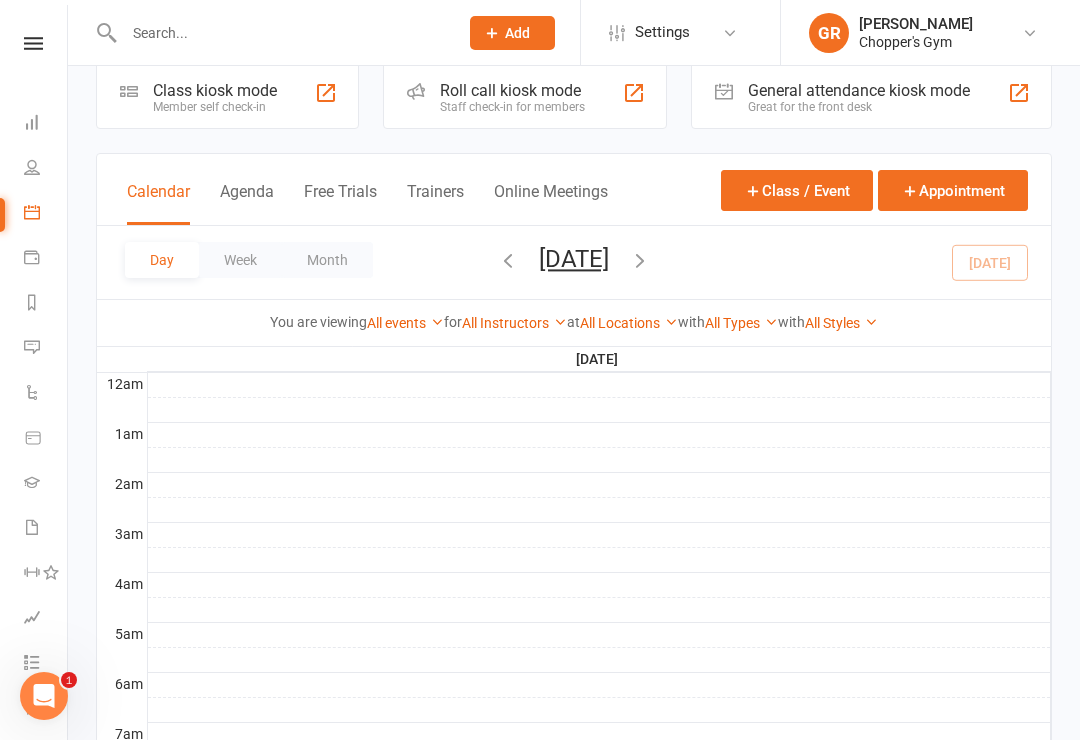 click on "All Locations" at bounding box center (629, 323) 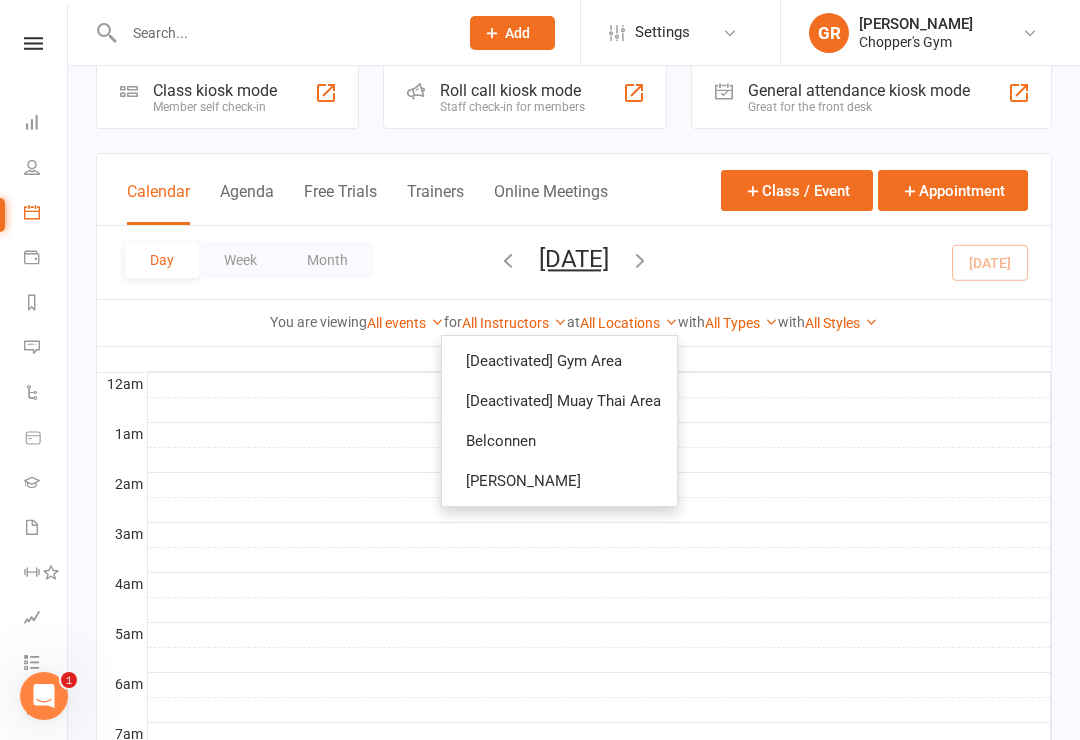 click on "[PERSON_NAME]" at bounding box center (559, 481) 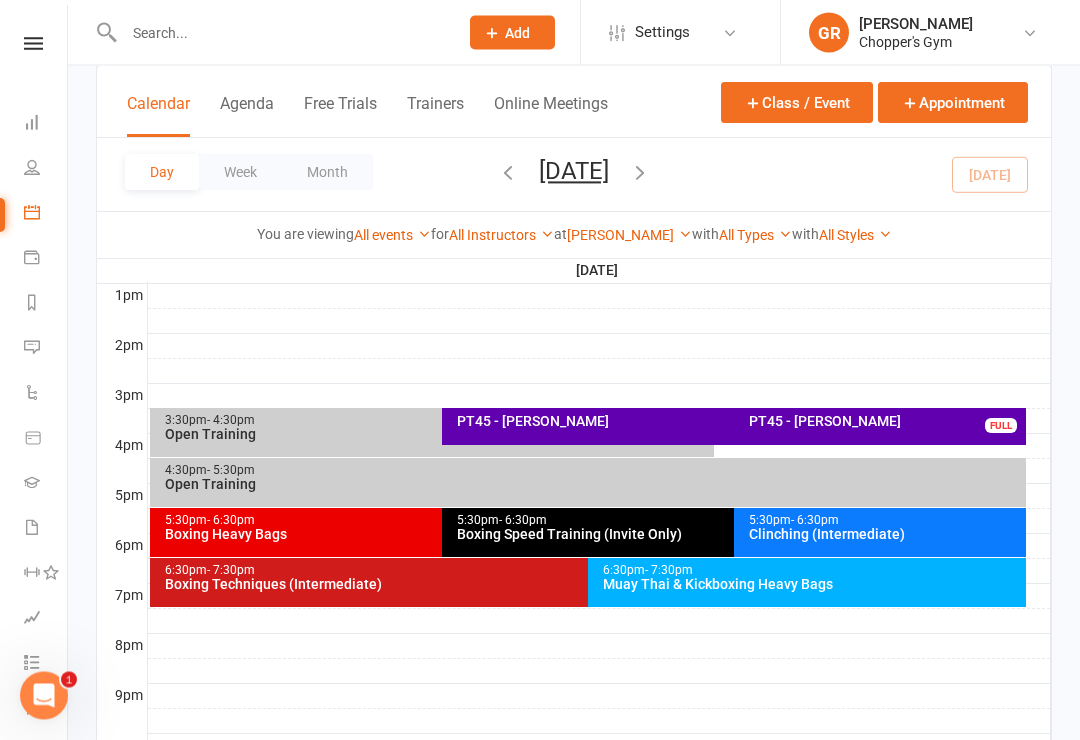 click on "5:30pm  - 6:30pm" at bounding box center [885, 521] 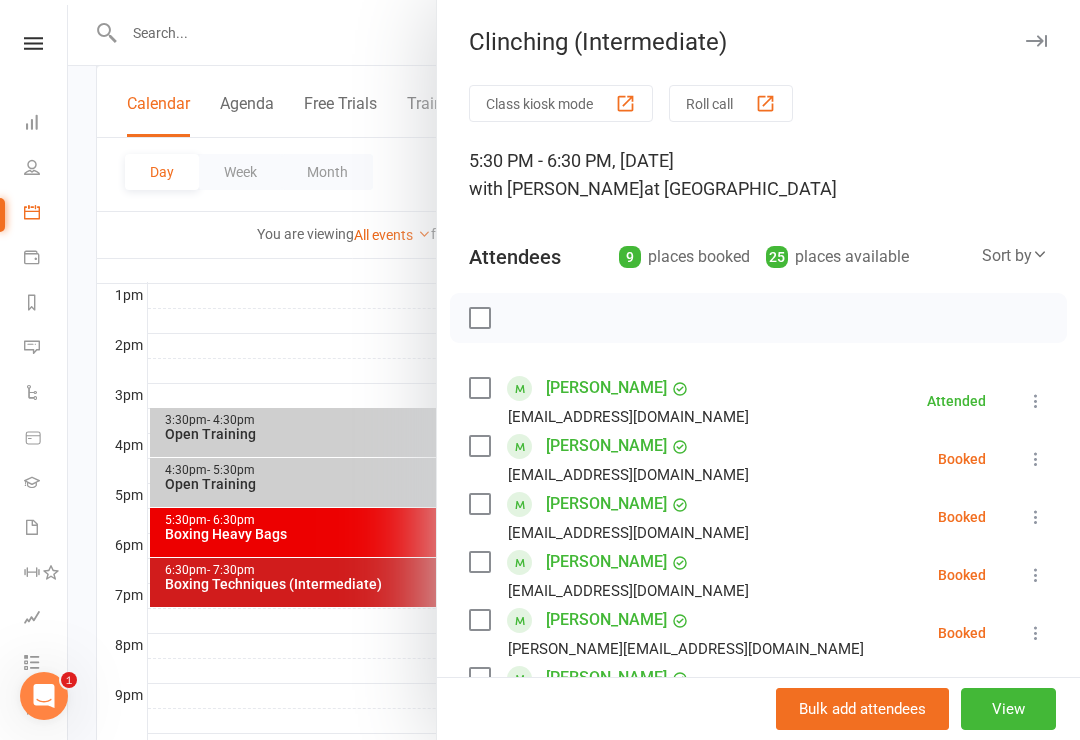 click on "Sort by" at bounding box center (1015, 256) 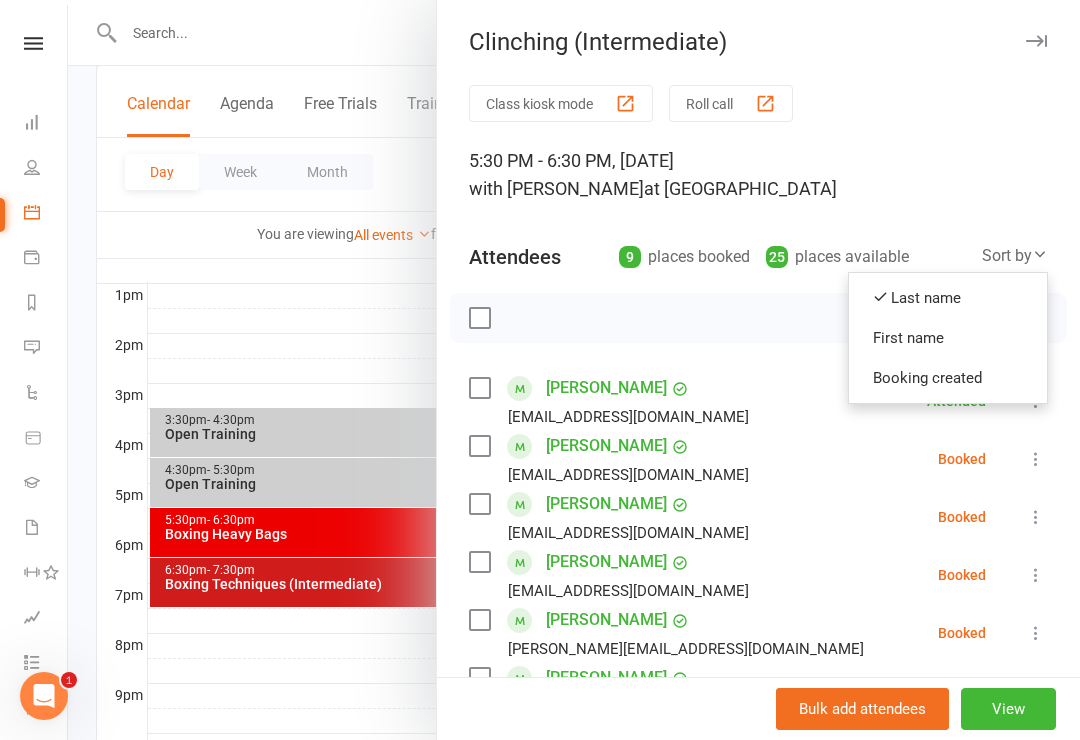click on "First name" at bounding box center [948, 338] 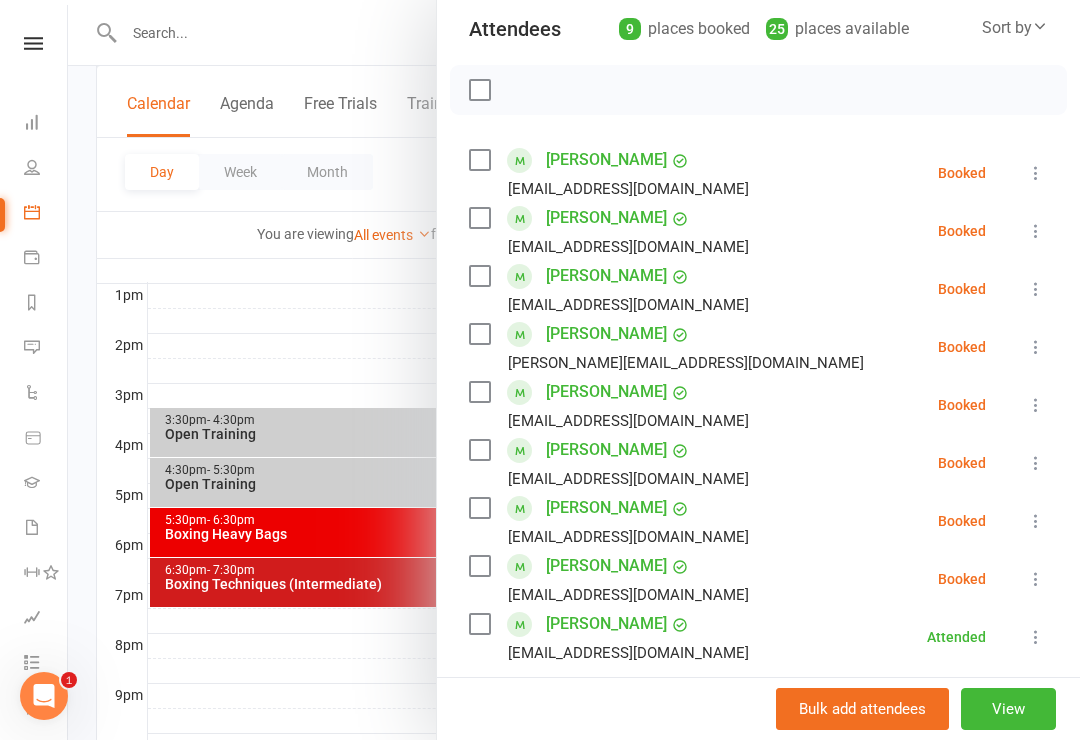 scroll, scrollTop: 224, scrollLeft: 0, axis: vertical 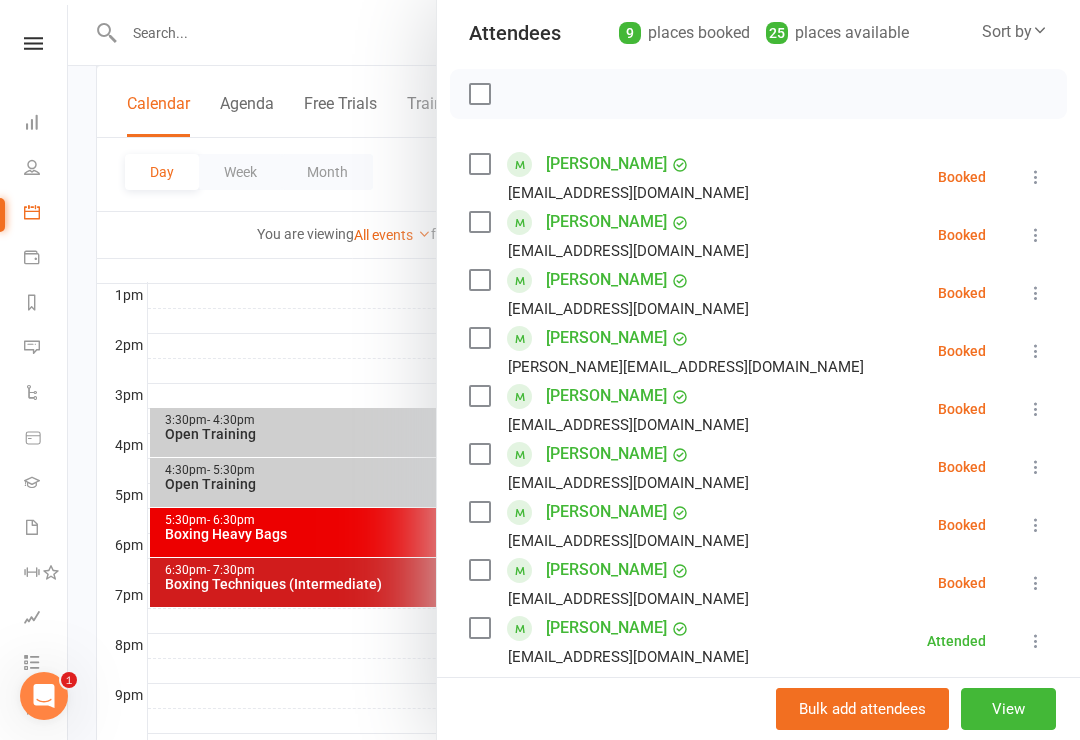 click at bounding box center [1036, 467] 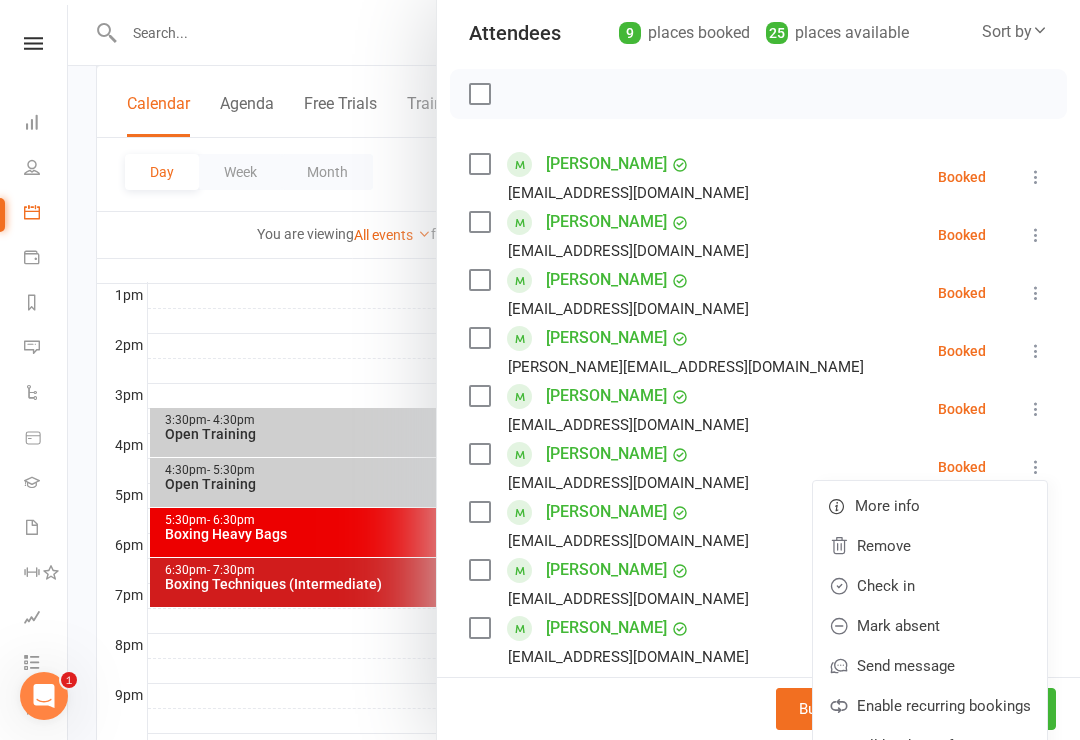 click on "Check in" at bounding box center [930, 586] 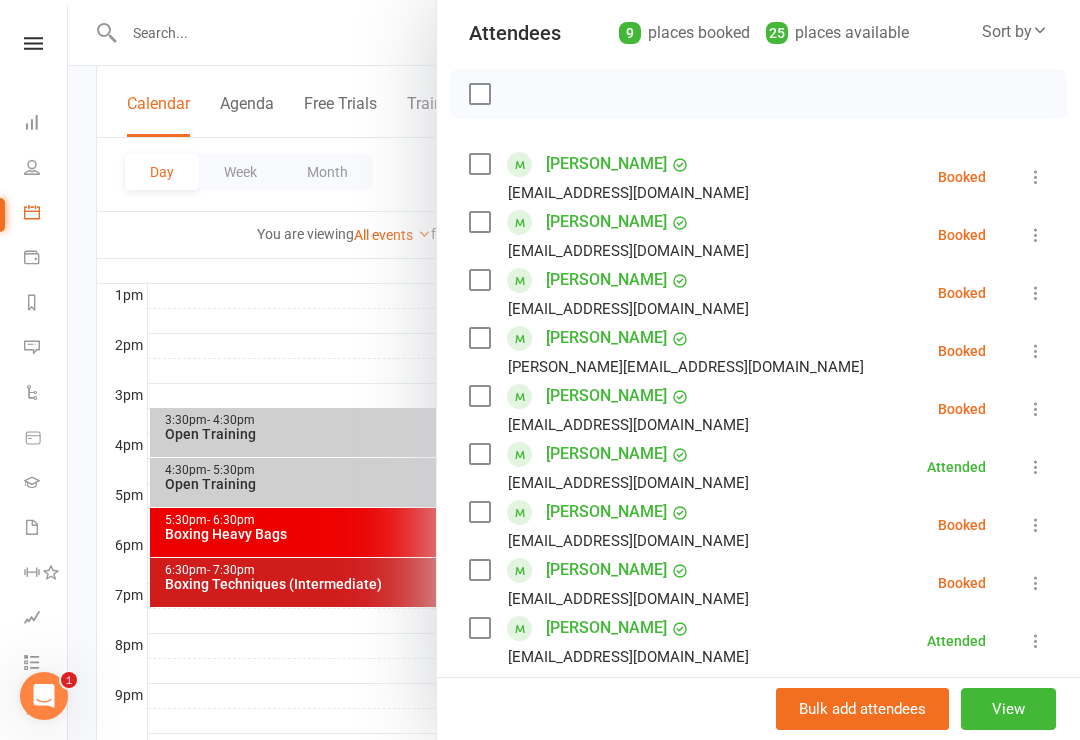 click at bounding box center (574, 370) 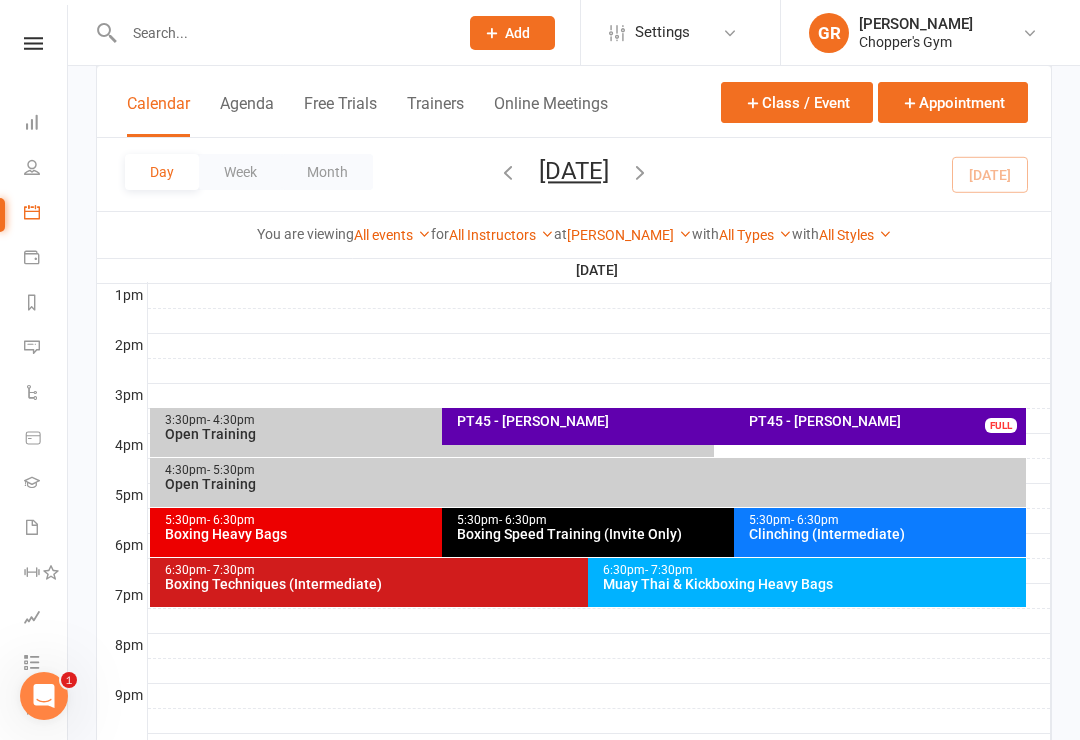 click on "Boxing Heavy Bags" at bounding box center (437, 534) 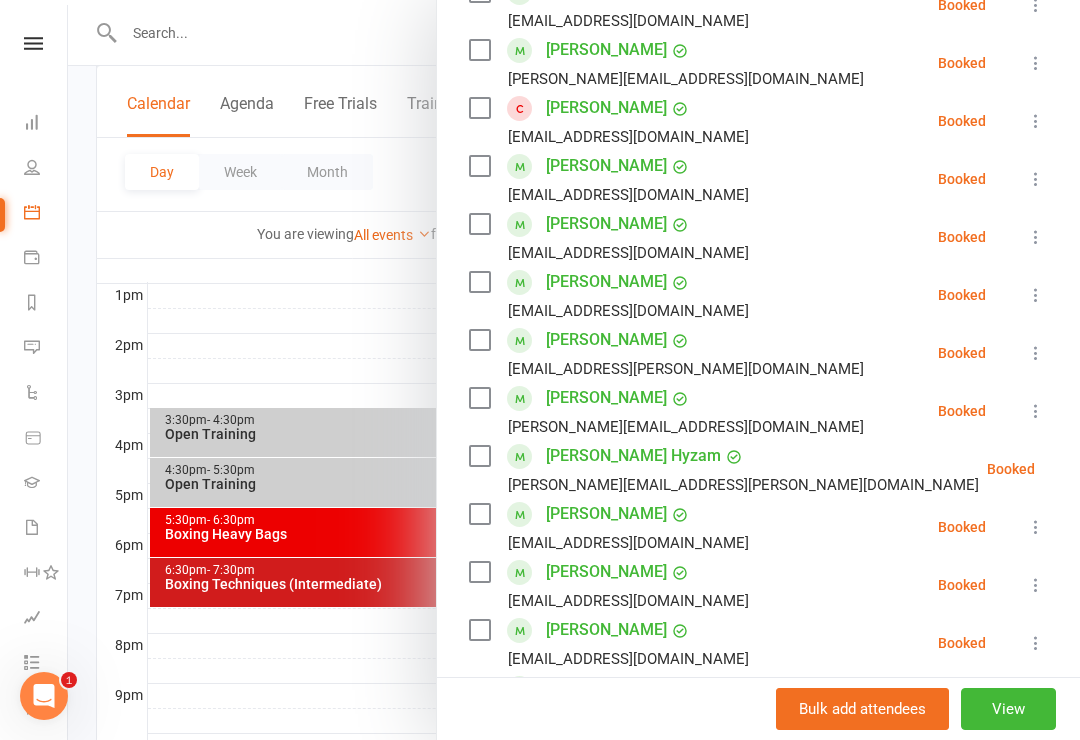 scroll, scrollTop: 462, scrollLeft: 0, axis: vertical 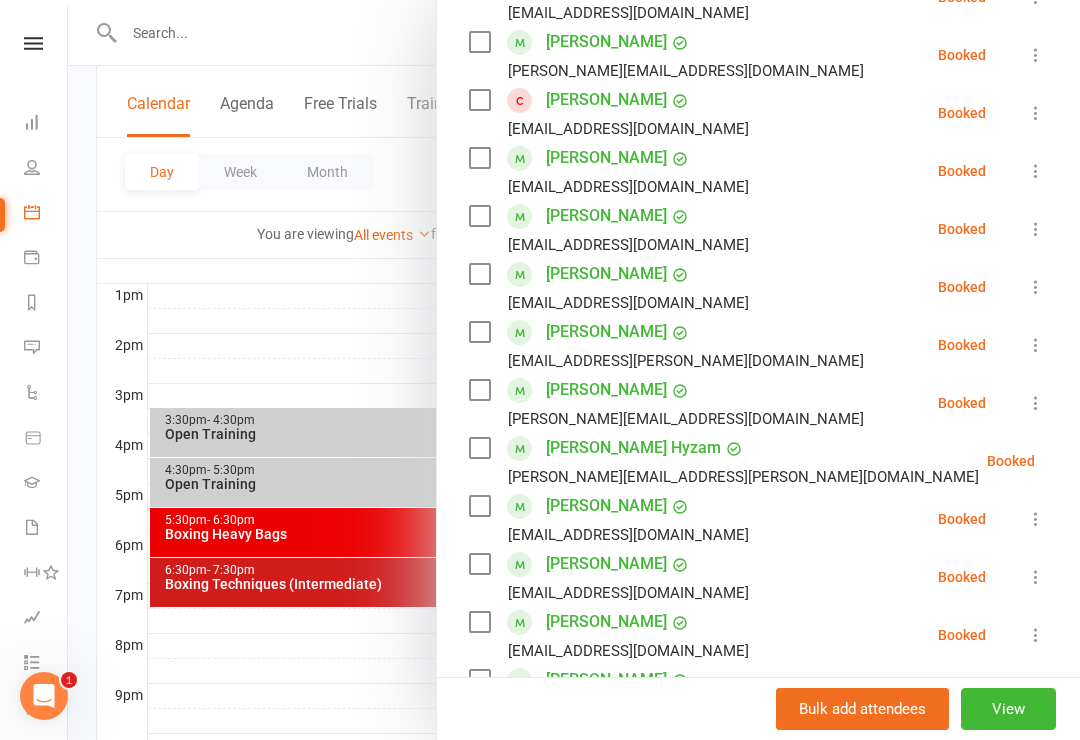 click on "Class kiosk mode  Roll call  5:30 PM - 6:30 PM, [DATE] with [PERSON_NAME]  at  [PERSON_NAME]  Attendees  16  places booked 18  places available Sort by  Last name  First name  Booking created    [PERSON_NAME]  [EMAIL_ADDRESS][DOMAIN_NAME] Booked More info  Remove  Check in  Mark absent  Send message  Enable recurring bookings  All bookings for series    [PERSON_NAME]  [EMAIL_ADDRESS][DOMAIN_NAME] Booked More info  Remove  Check in  Mark absent  Send message  Enable recurring bookings  All bookings for series    [PERSON_NAME]  [PERSON_NAME][EMAIL_ADDRESS][DOMAIN_NAME] Booked More info  Remove  Check in  Mark absent  Send message  Enable recurring bookings  All bookings for series    [PERSON_NAME]  [EMAIL_ADDRESS][DOMAIN_NAME] Booked More info  Remove  Check in  Mark absent  Send message  Enable recurring bookings  All bookings for series    [PERSON_NAME]  [EMAIL_ADDRESS][DOMAIN_NAME] Booked More info  Remove  Check in  [PERSON_NAME] absent  Send message  Enable recurring bookings  All bookings for series    [PERSON_NAME]  [PERSON_NAME][EMAIL_ADDRESS][DOMAIN_NAME] Booked More info" at bounding box center (758, 410) 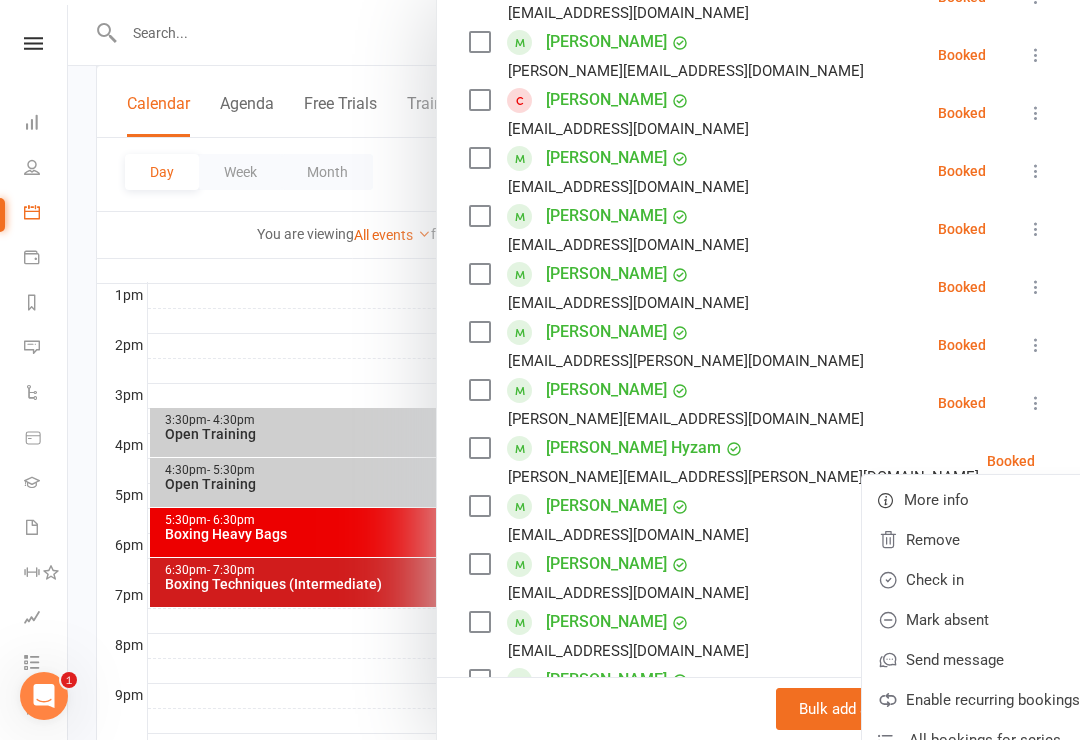 click on "Check in" at bounding box center (979, 580) 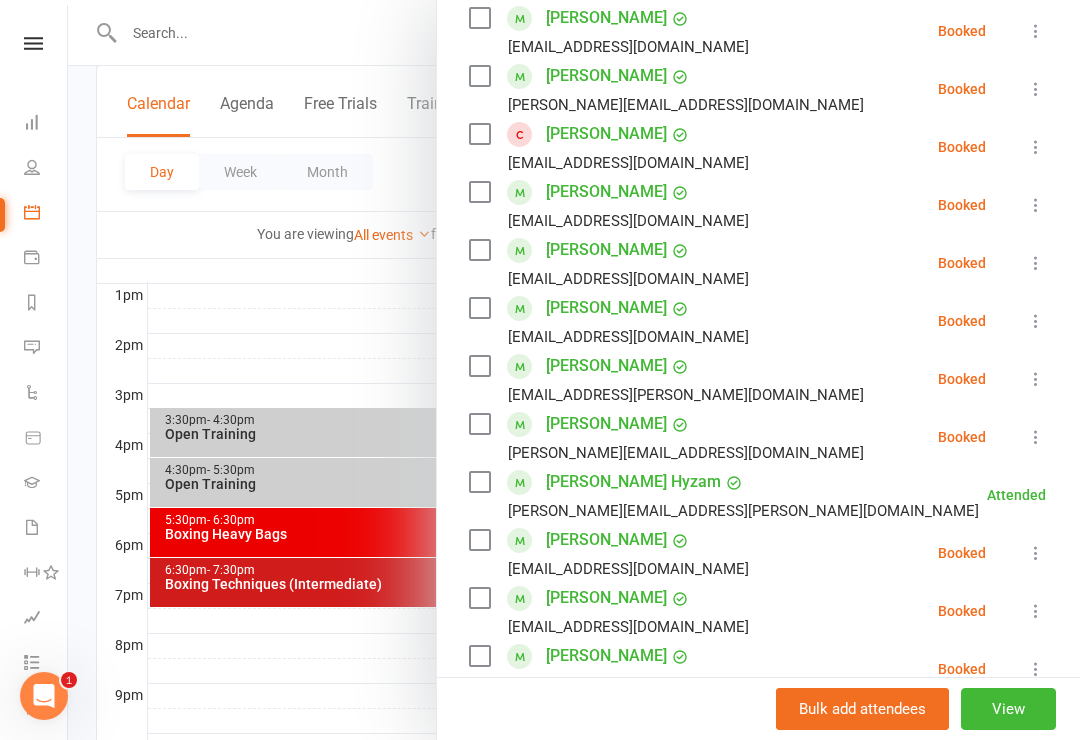 scroll, scrollTop: 432, scrollLeft: 0, axis: vertical 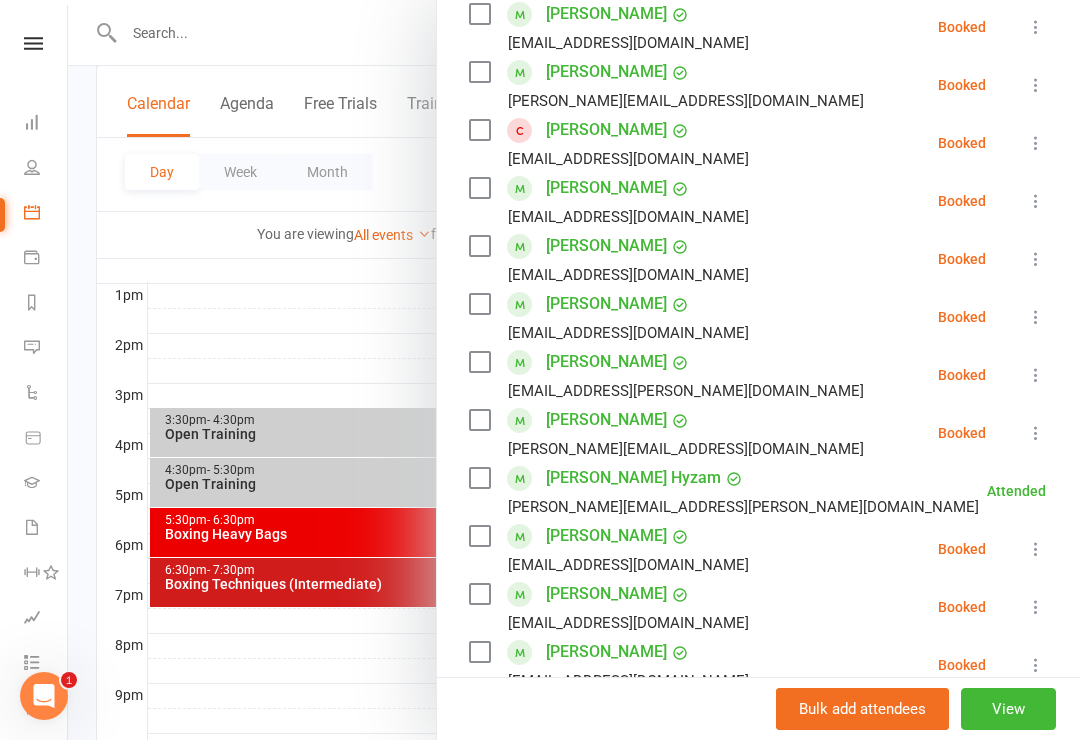click at bounding box center [574, 370] 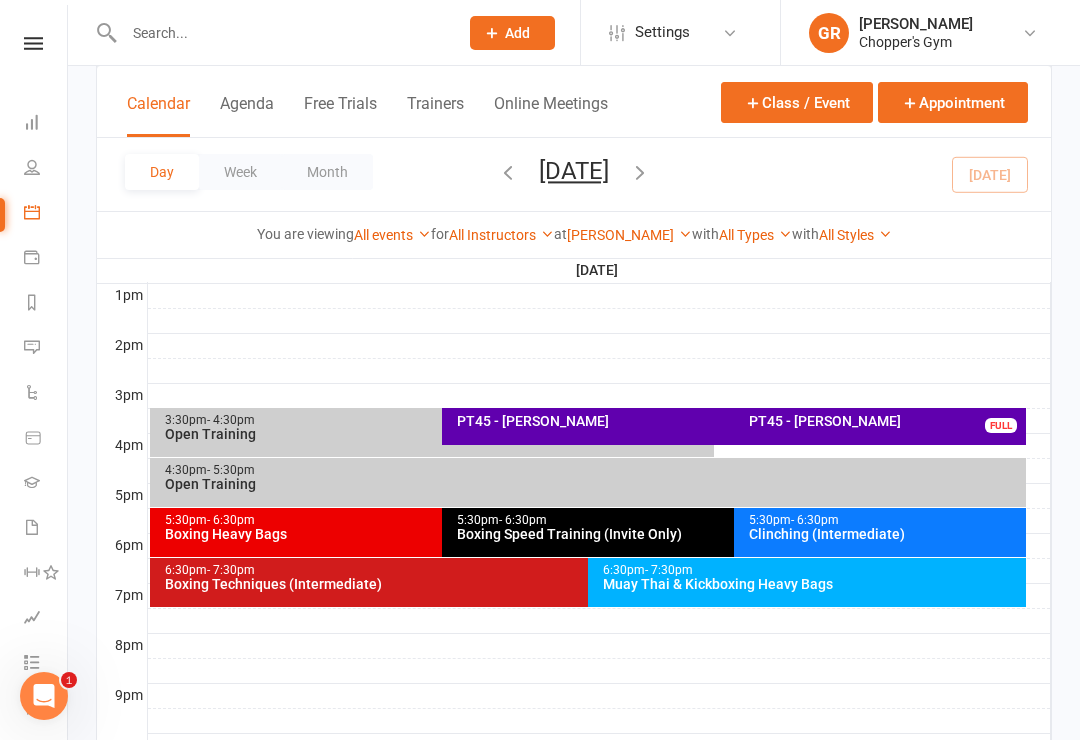 click at bounding box center (270, 32) 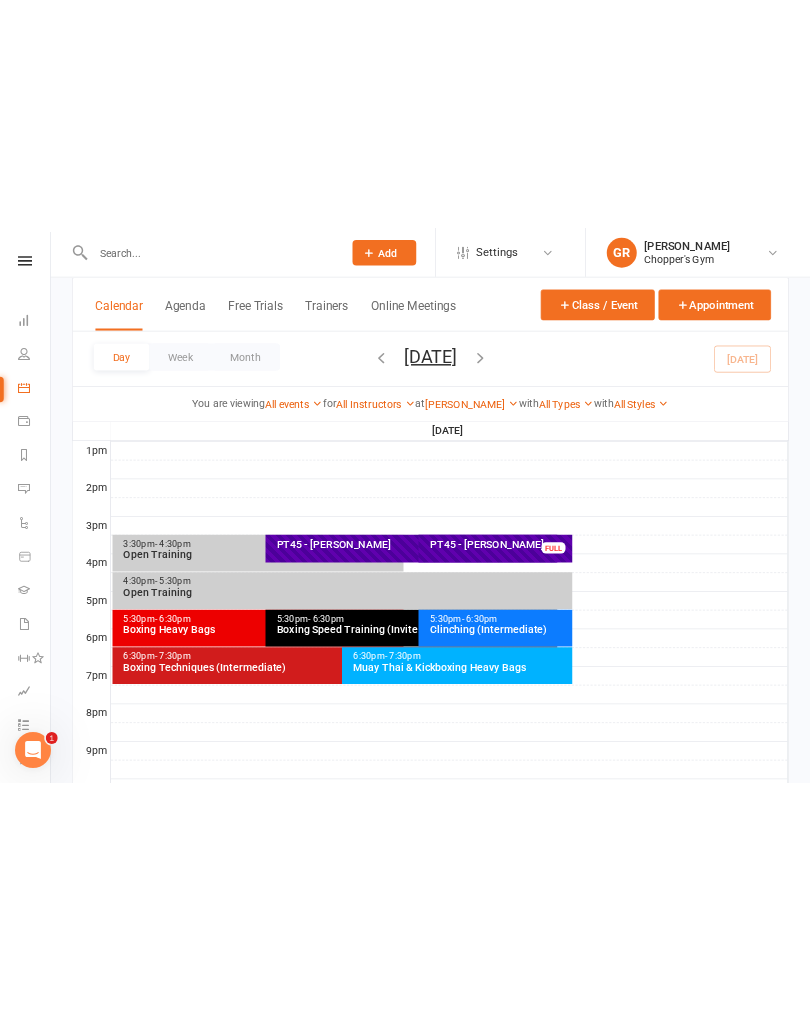 scroll, scrollTop: 657, scrollLeft: 0, axis: vertical 